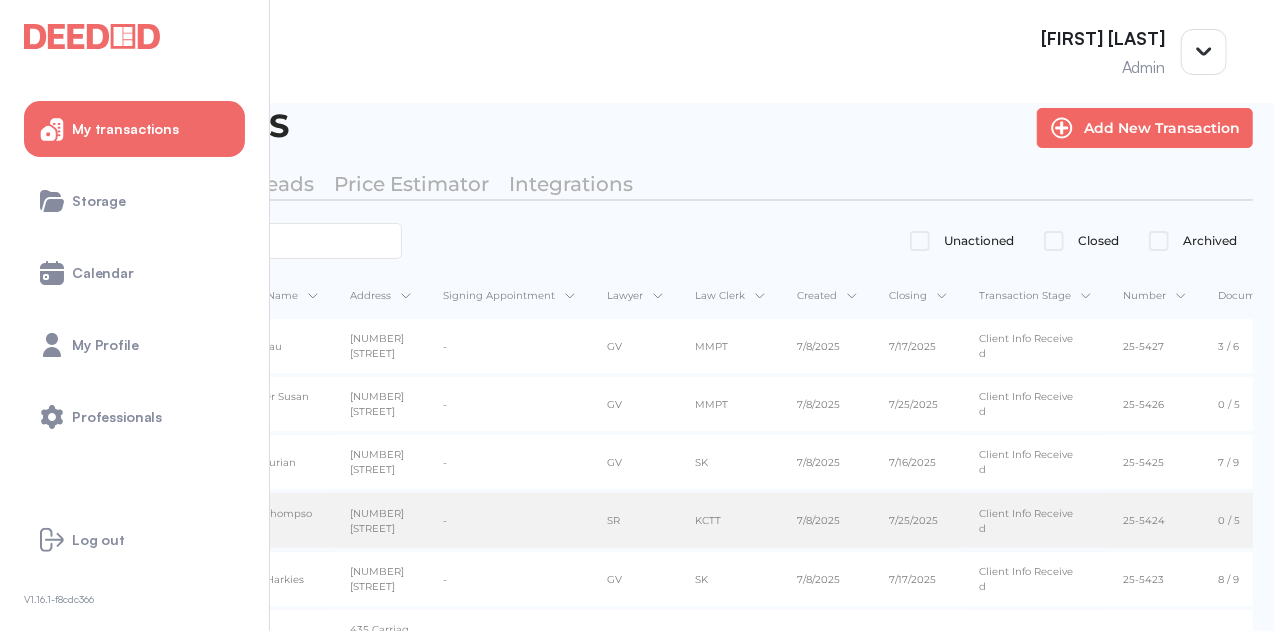 scroll, scrollTop: 0, scrollLeft: 0, axis: both 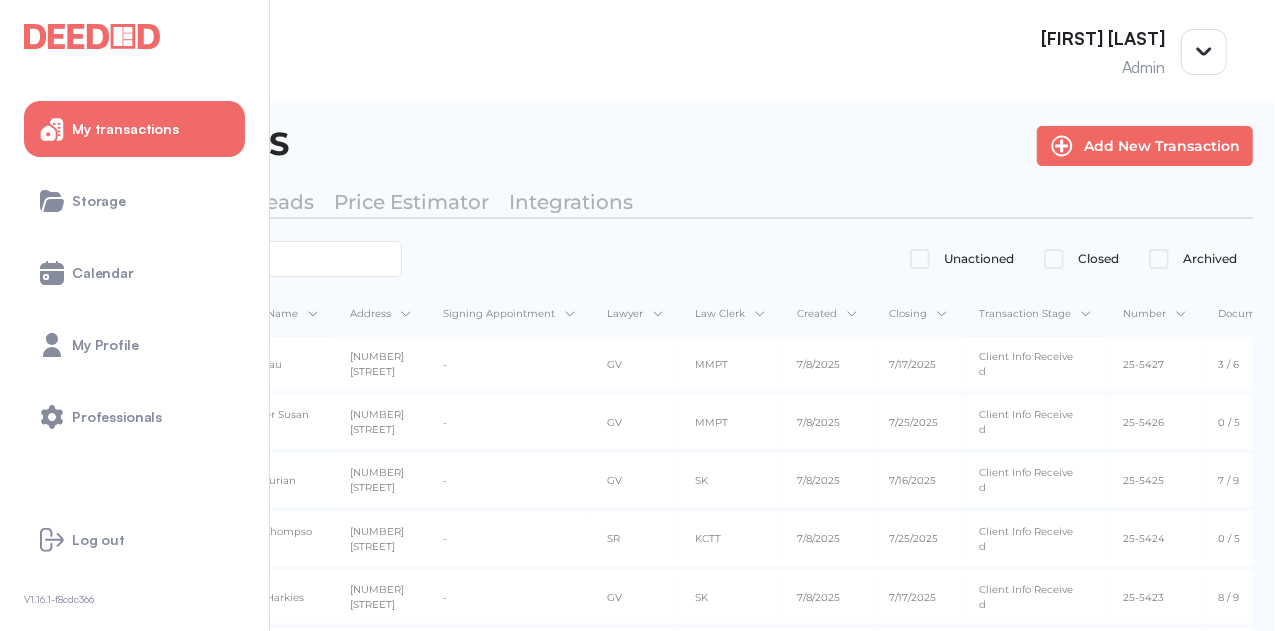 click on "[FIRST] [LAST] Admin" at bounding box center (637, 51) 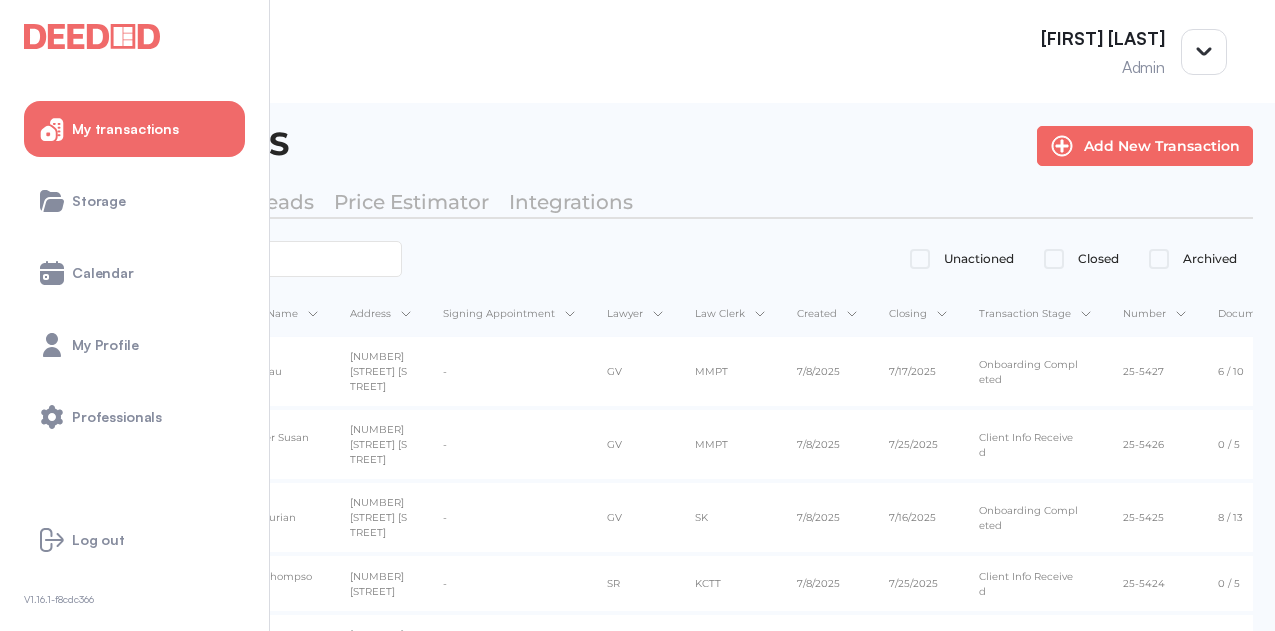 scroll, scrollTop: 0, scrollLeft: 0, axis: both 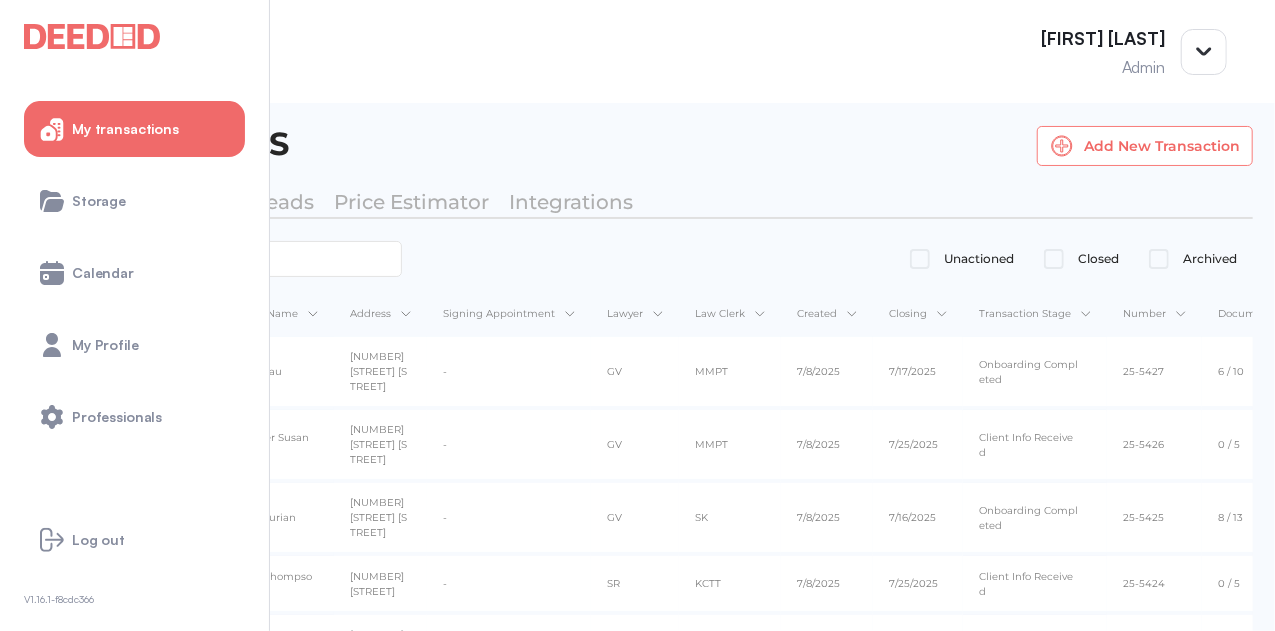 click at bounding box center [1062, 146] 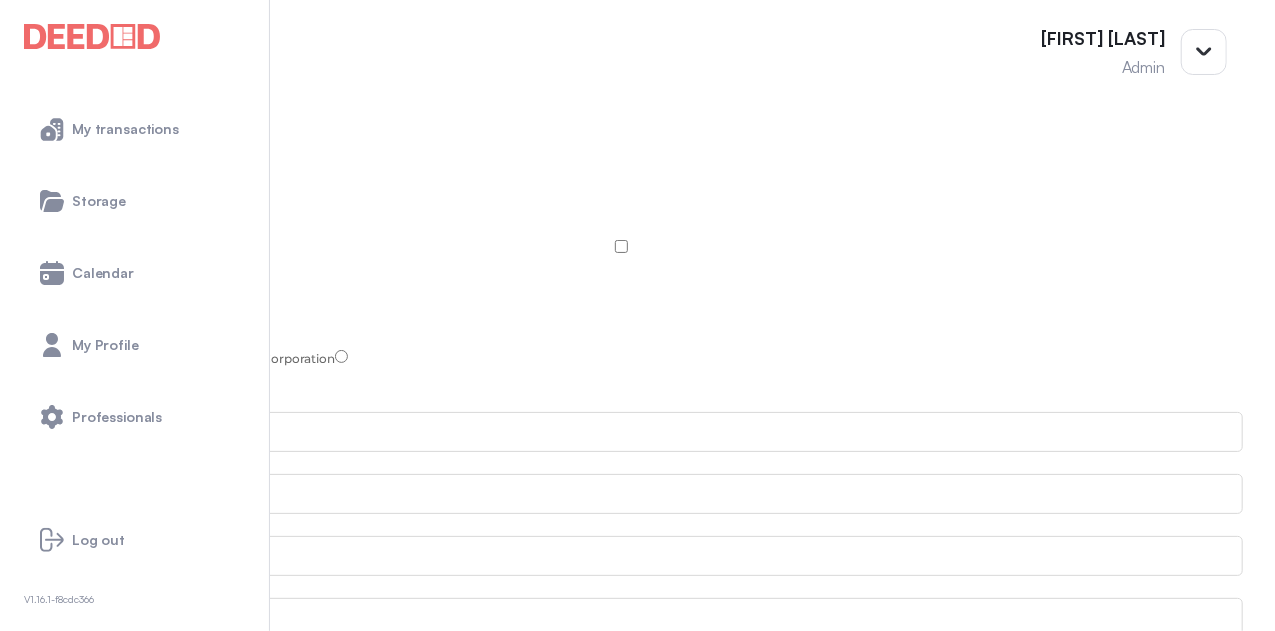 scroll, scrollTop: 0, scrollLeft: 0, axis: both 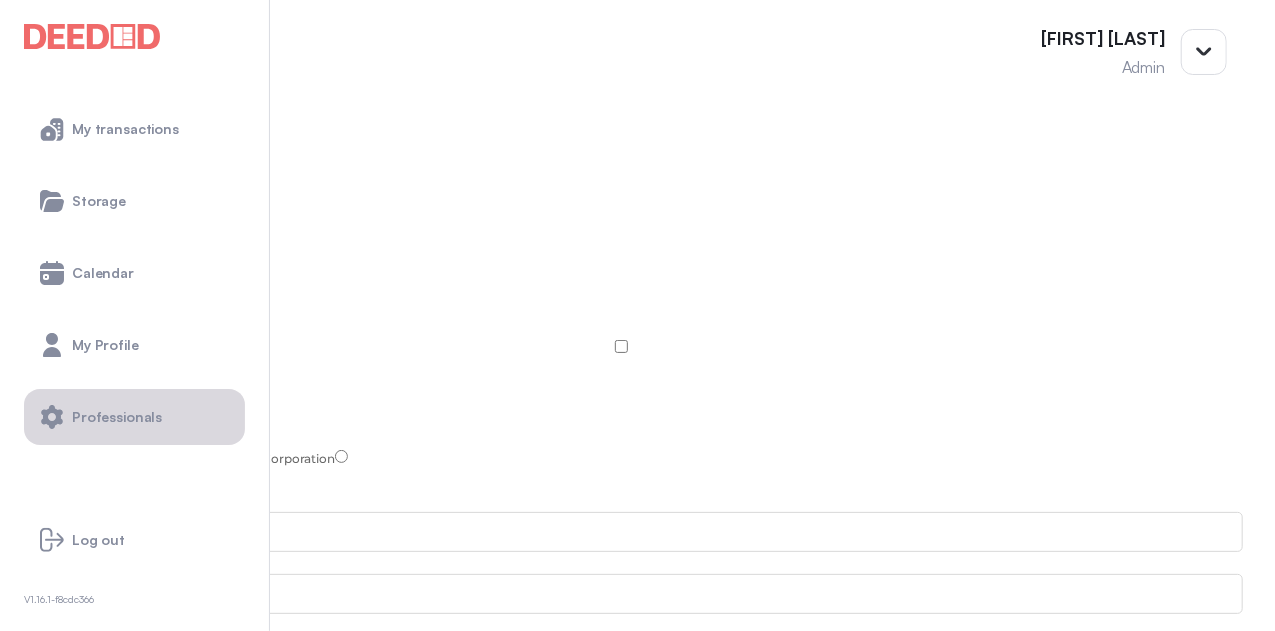 click on "Professionals" at bounding box center [117, 417] 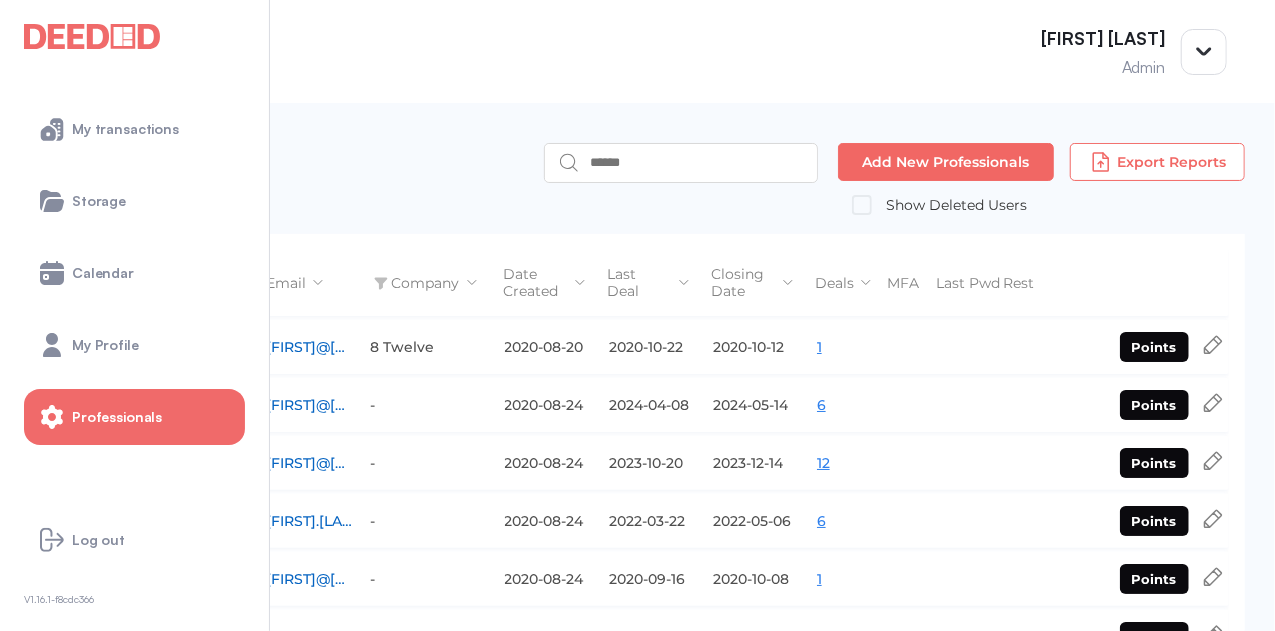 scroll, scrollTop: 0, scrollLeft: 0, axis: both 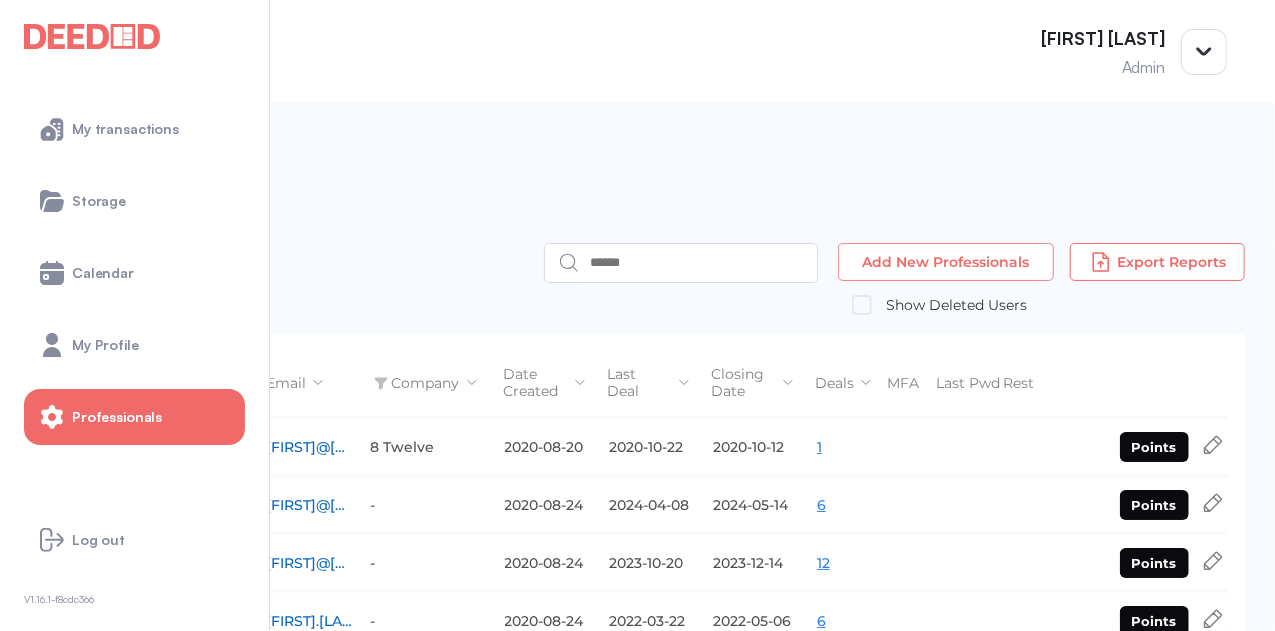 click on "Add New Professionals" at bounding box center [946, 262] 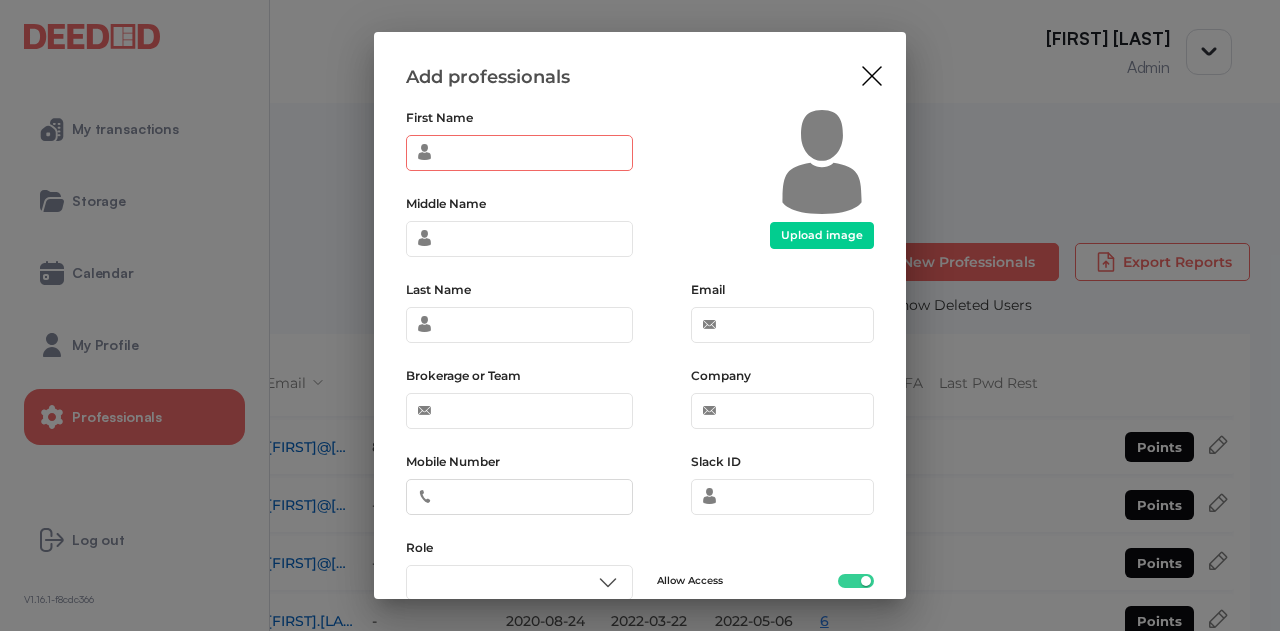click on "First Name" at bounding box center [519, 153] 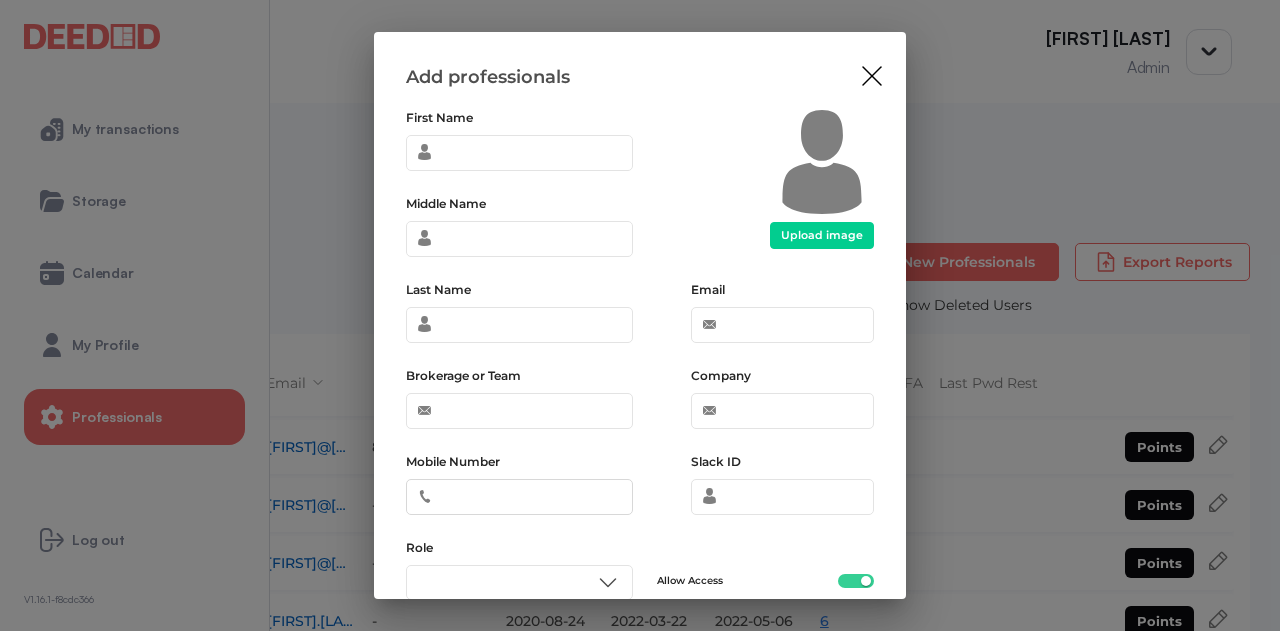 click on "Add professionals First Name Middle Name Last Name Brokerage or Team Mobile Number Role ​ ​ Upload image Email Company Slack ID Allow Access Add Special Conditions Generate referring link Submit" at bounding box center (640, 315) 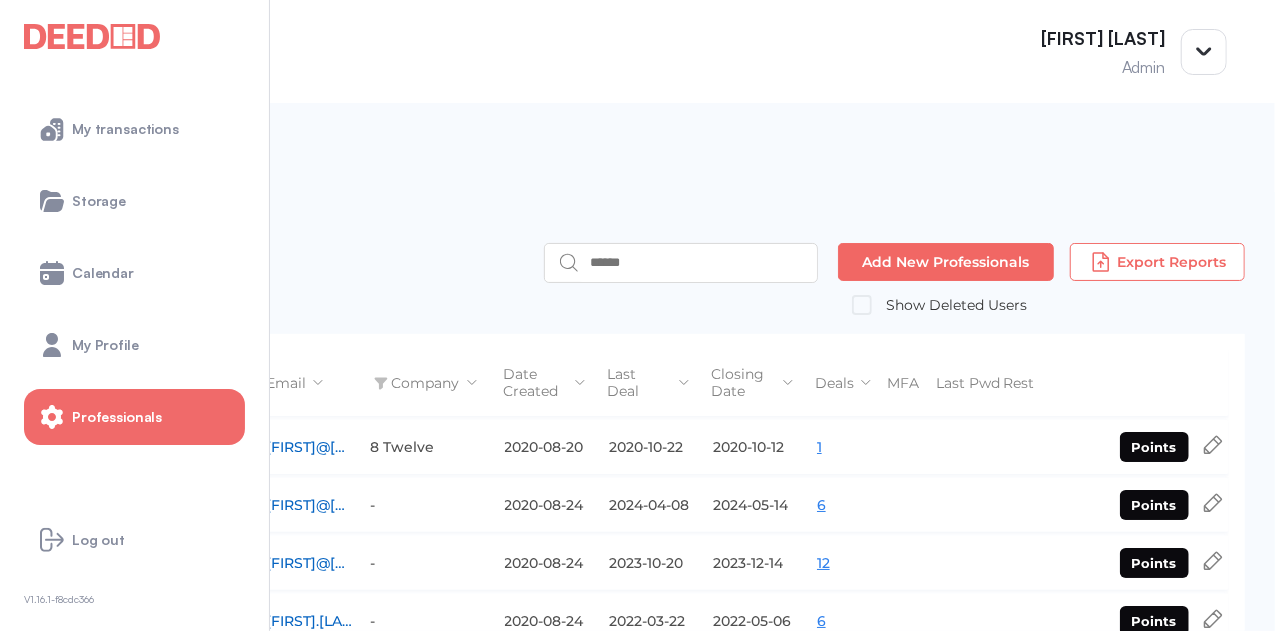 click at bounding box center [92, 36] 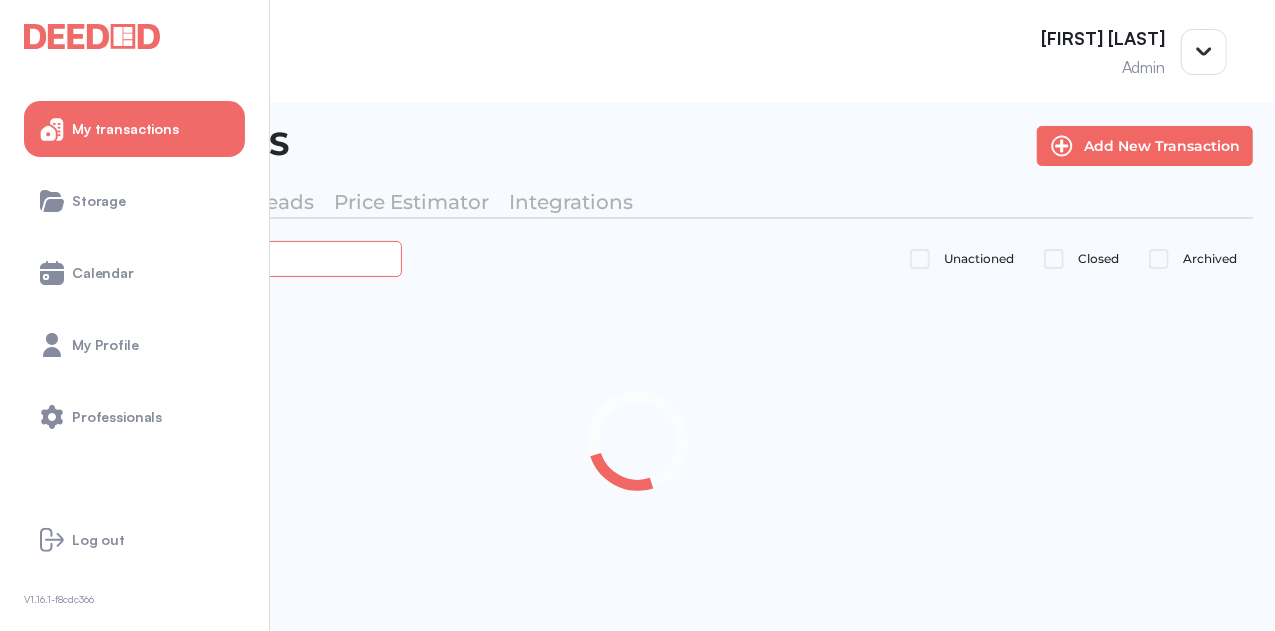 click at bounding box center (224, 258) 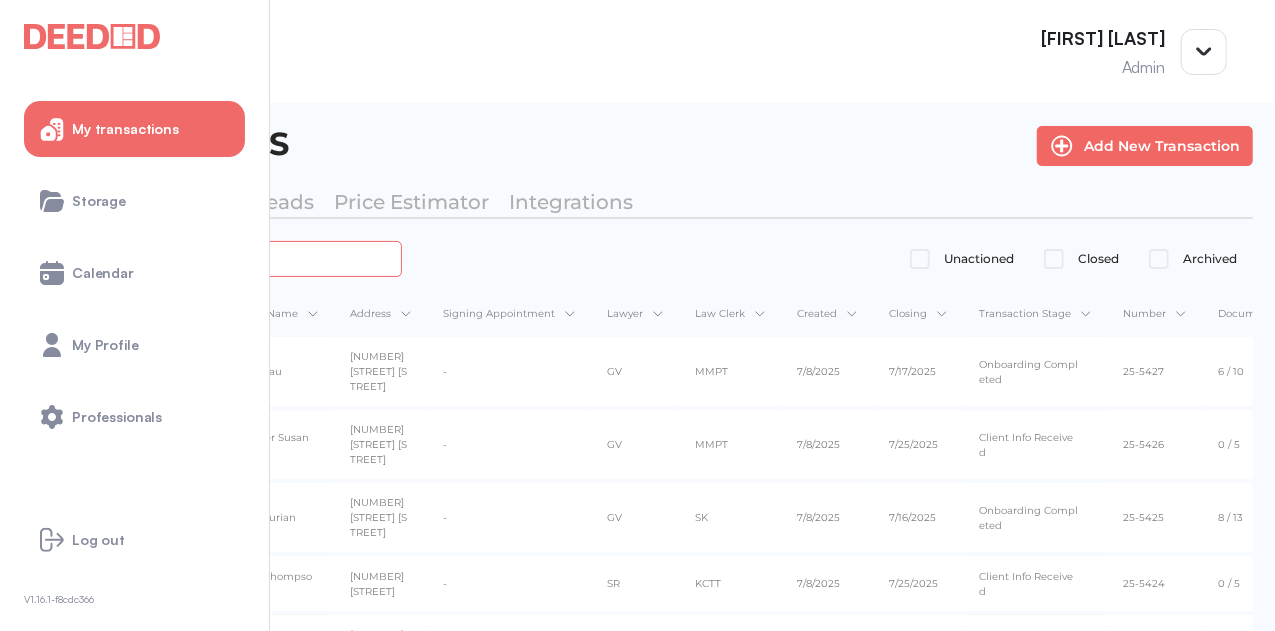 paste on "**********" 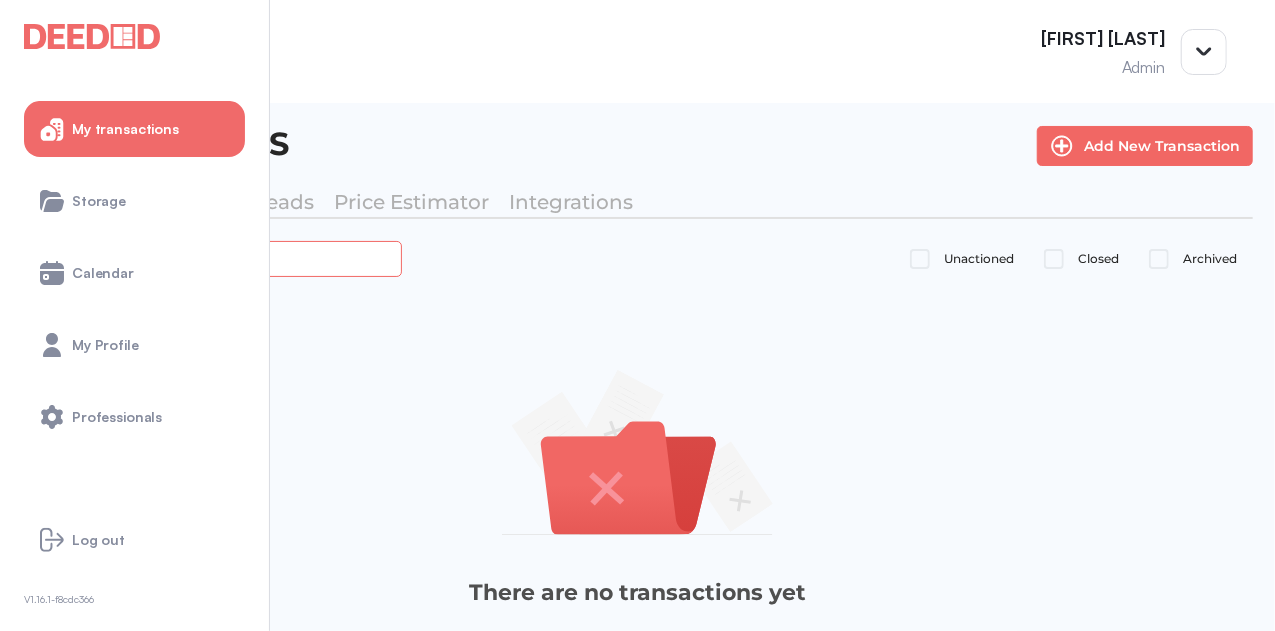 type on "**********" 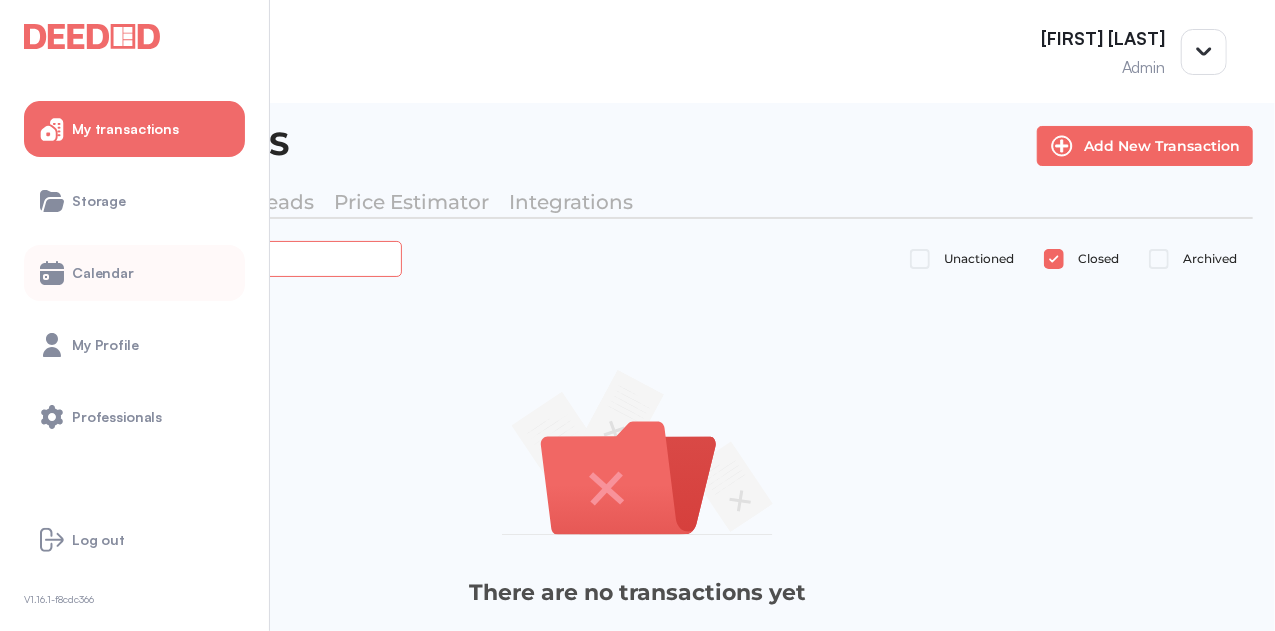 drag, startPoint x: 554, startPoint y: 253, endPoint x: 186, endPoint y: 251, distance: 368.00543 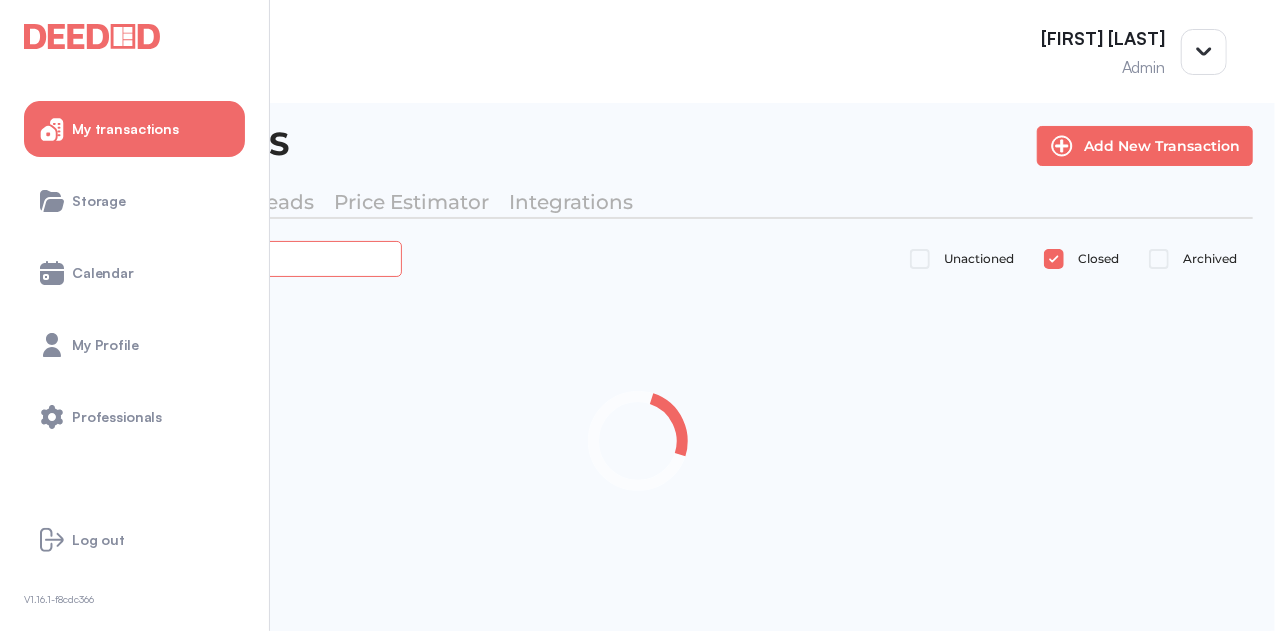 type 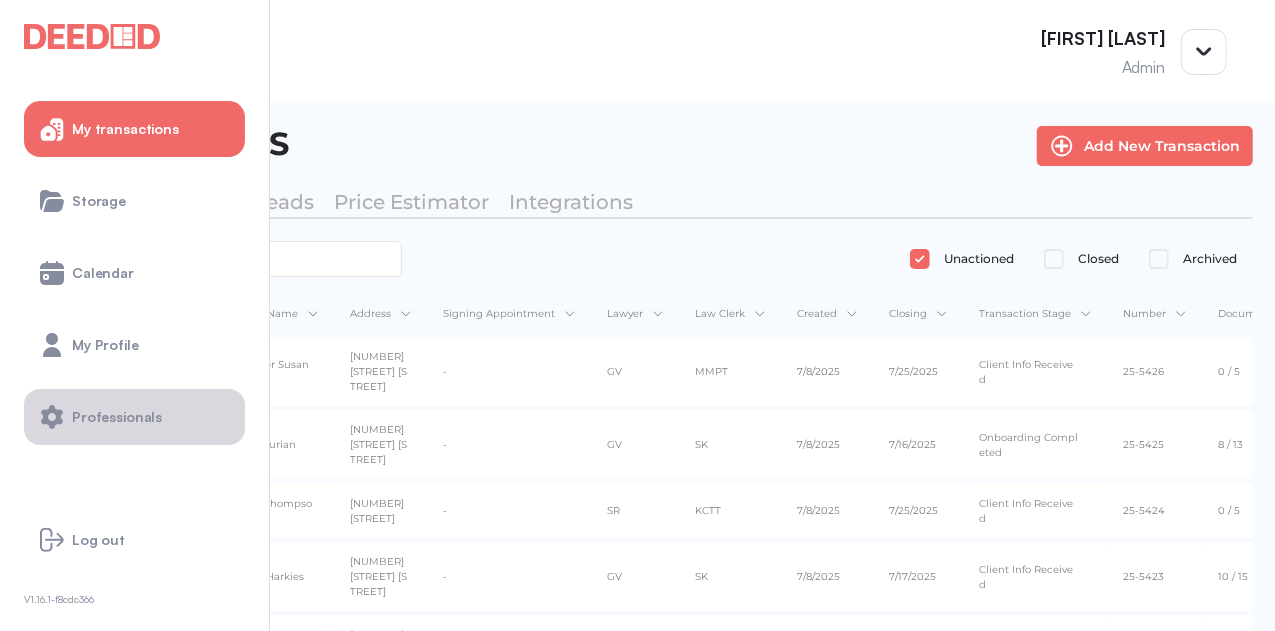 click on "Professionals" at bounding box center (117, 417) 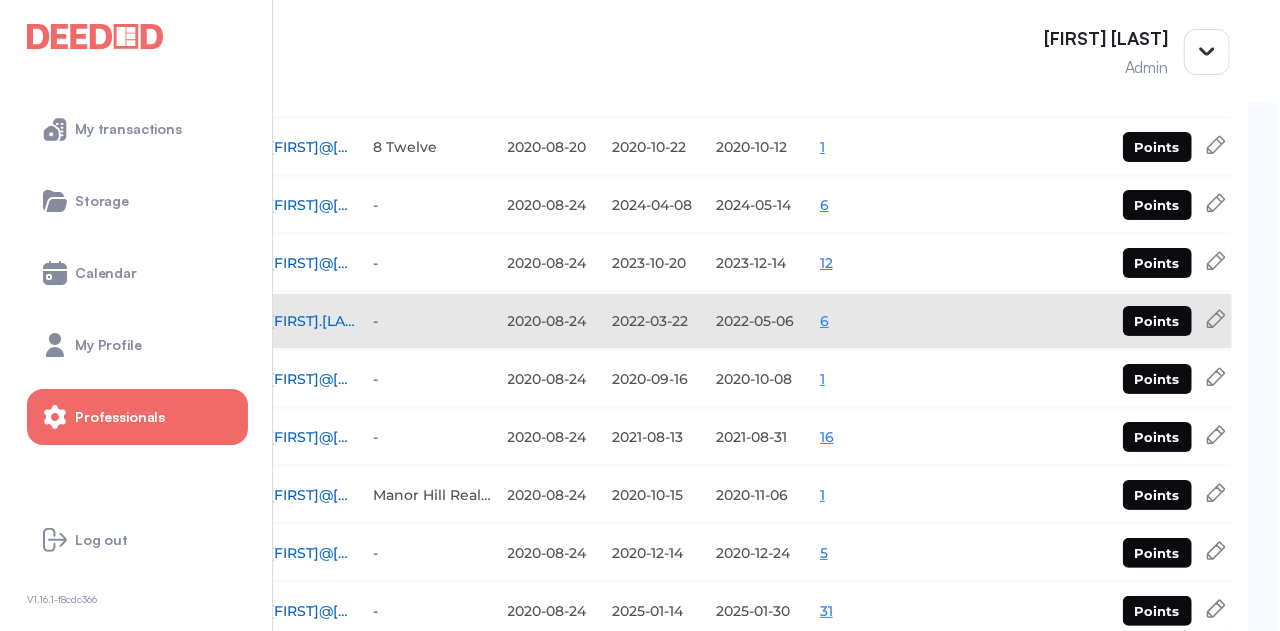 scroll, scrollTop: 0, scrollLeft: 0, axis: both 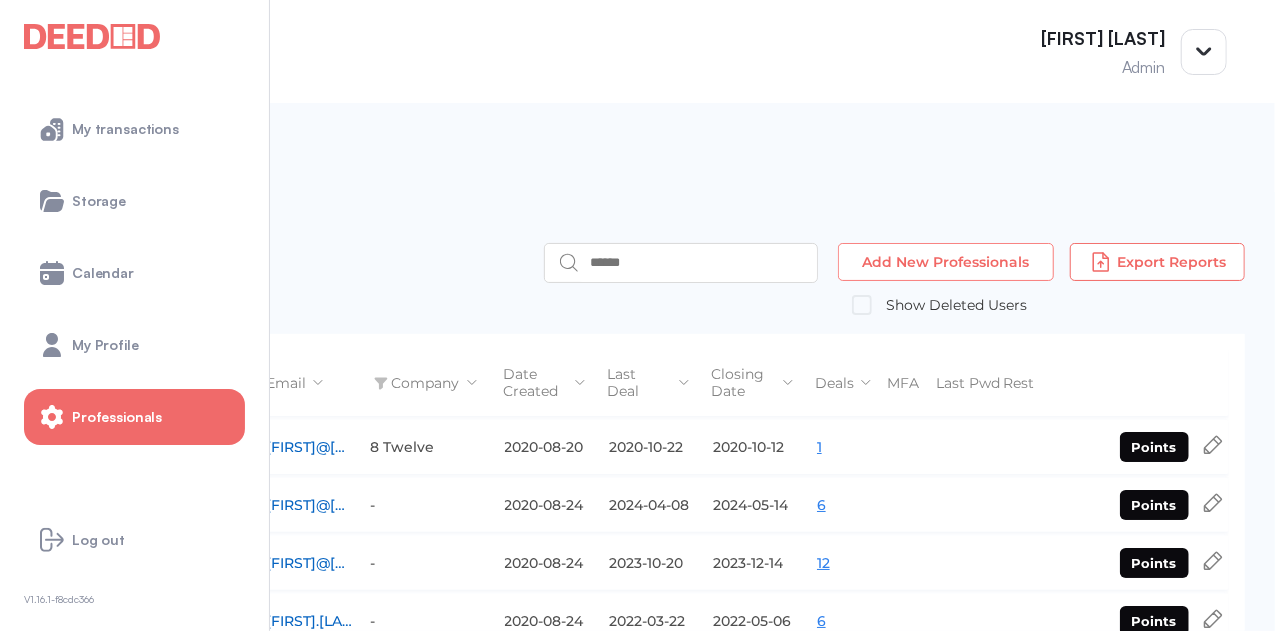 click on "Add New Professionals" at bounding box center [946, 262] 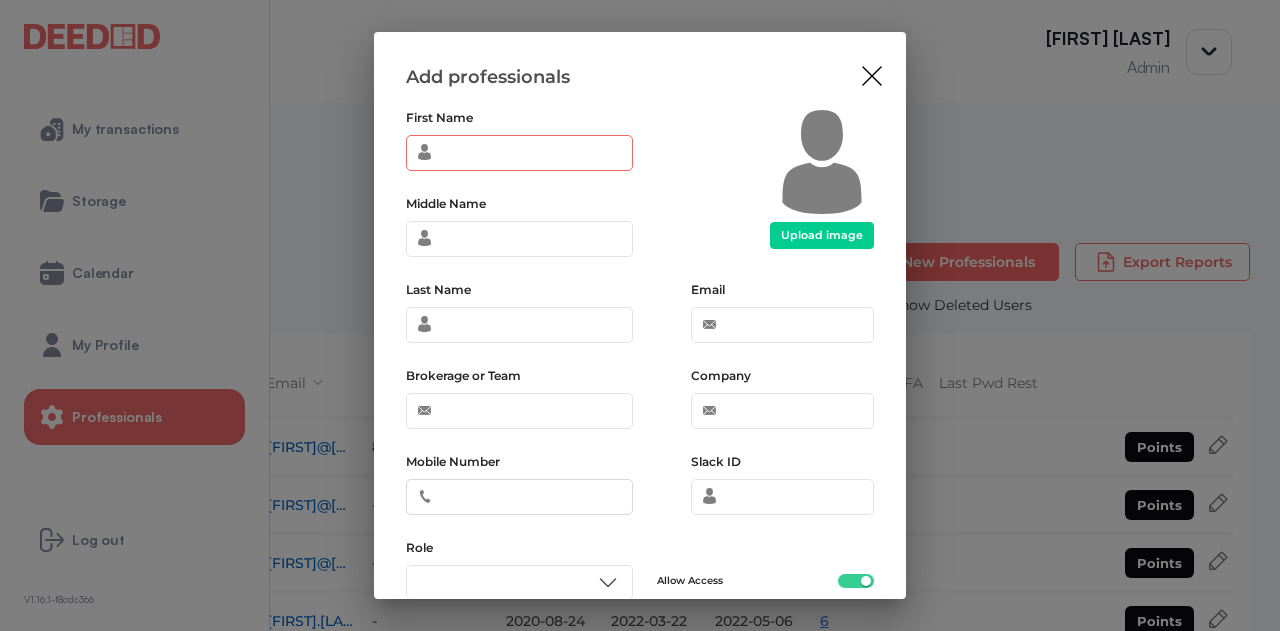 click on "First Name" at bounding box center (519, 153) 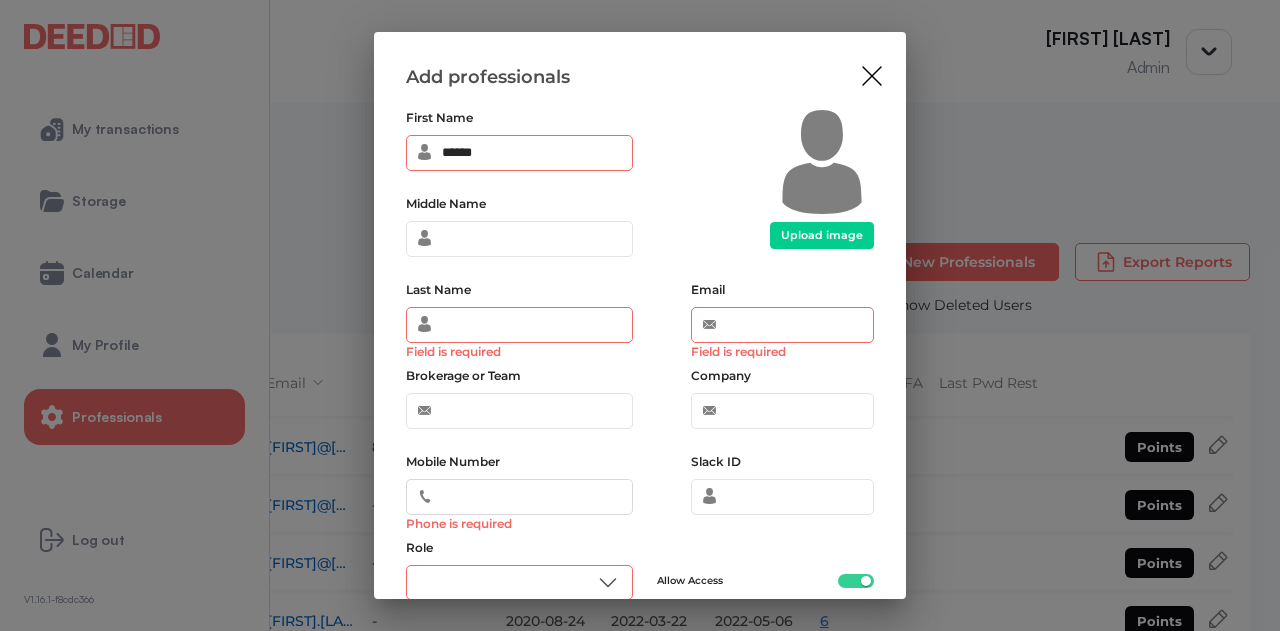 type on "******" 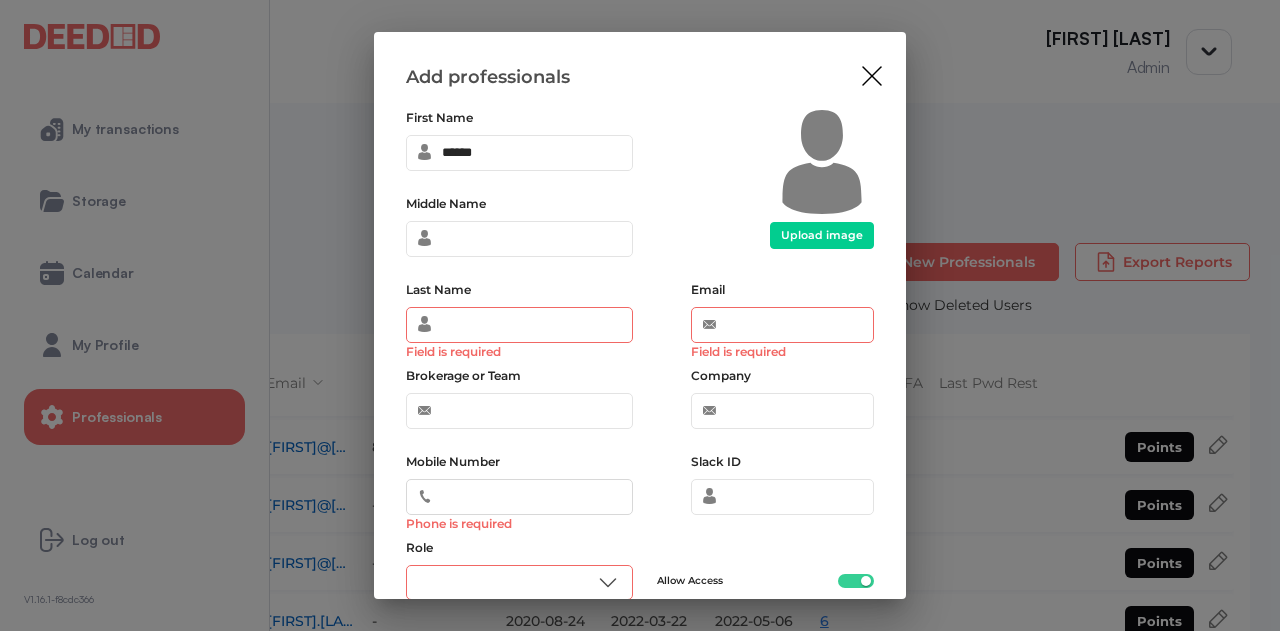 click on "Last Name Field is required" at bounding box center [519, 325] 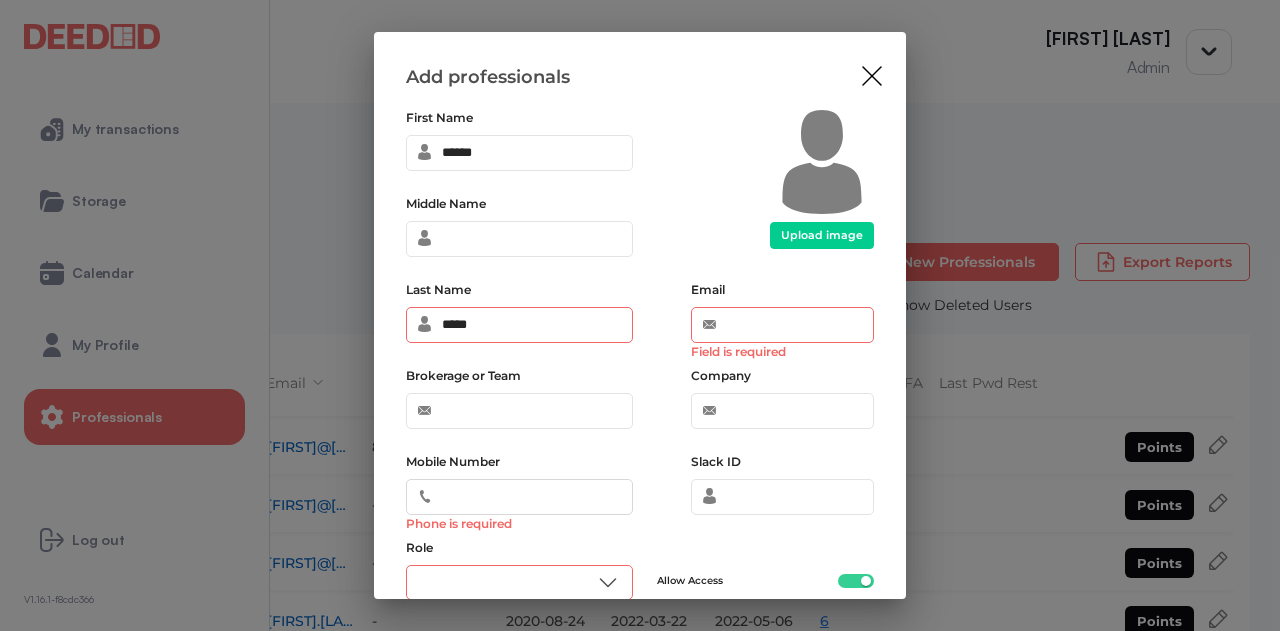 type on "*****" 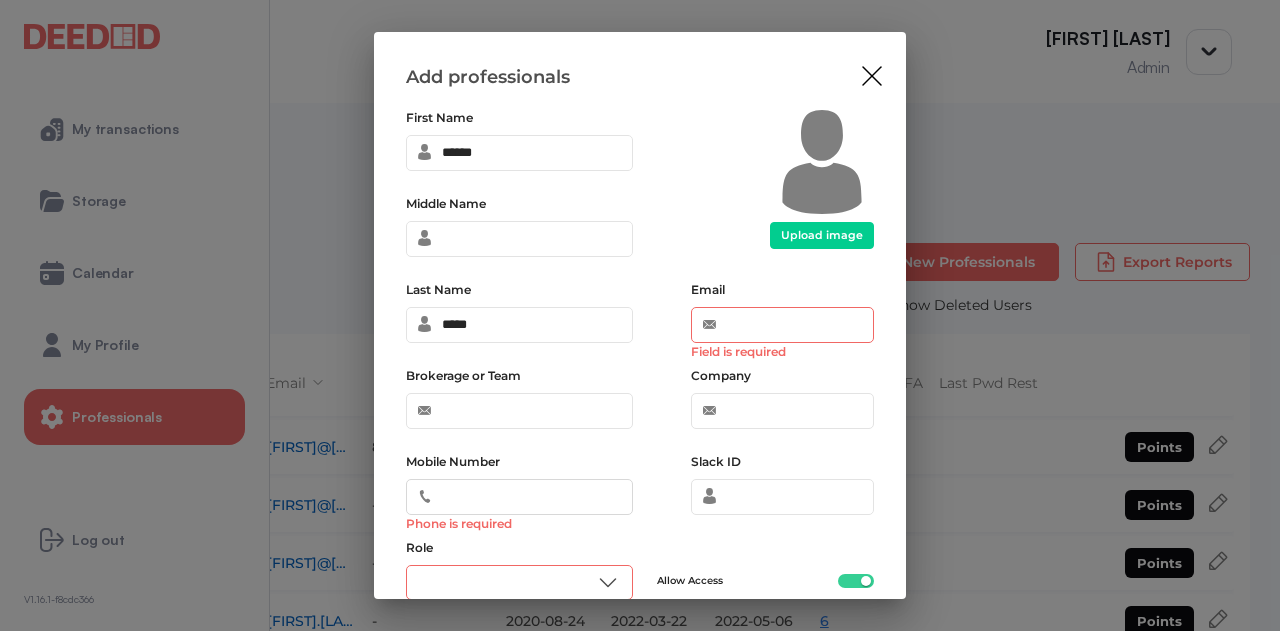 click on "Email Field is required" at bounding box center [782, 325] 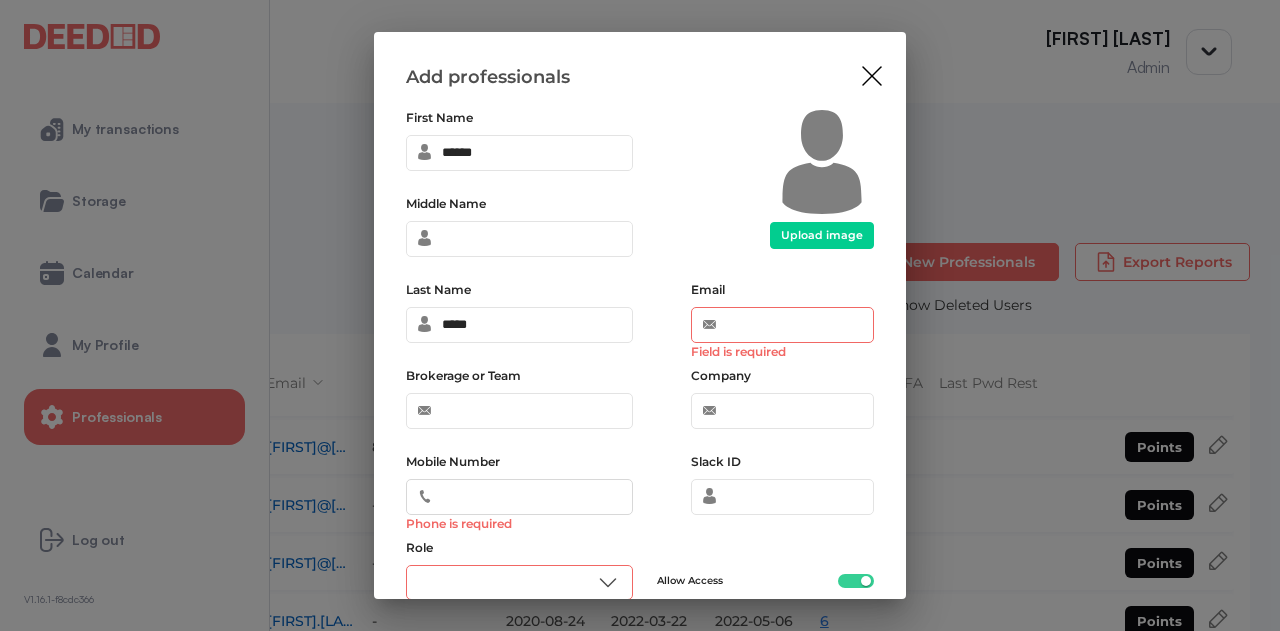 paste on "**********" 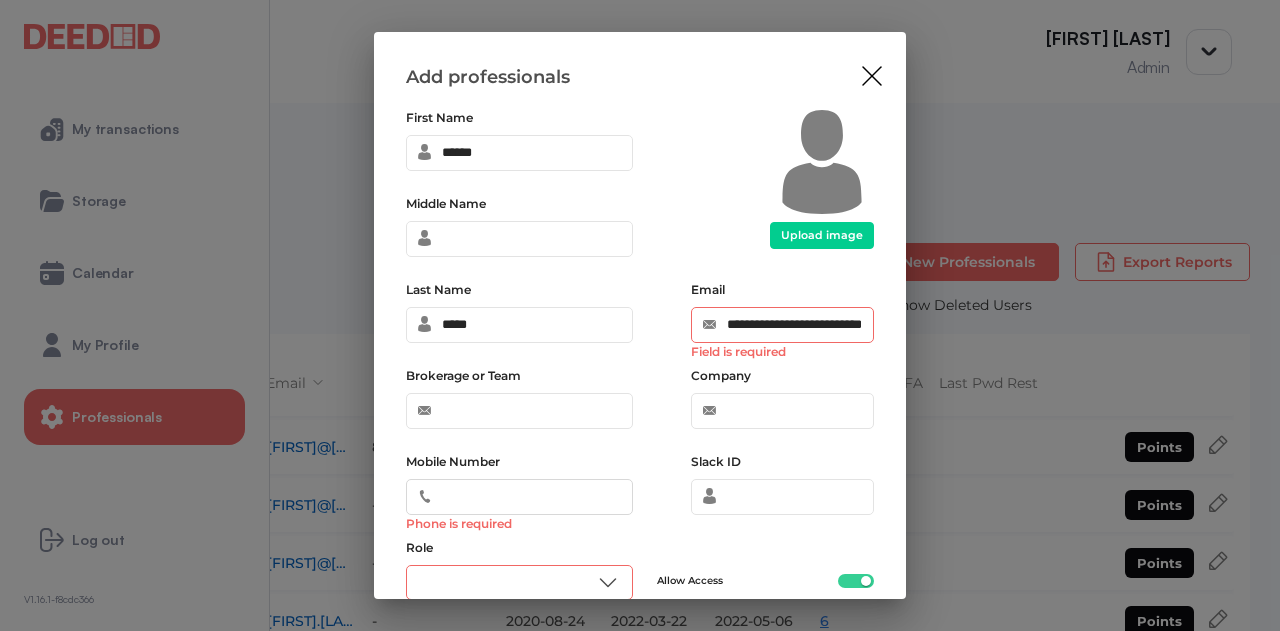 scroll, scrollTop: 0, scrollLeft: 44, axis: horizontal 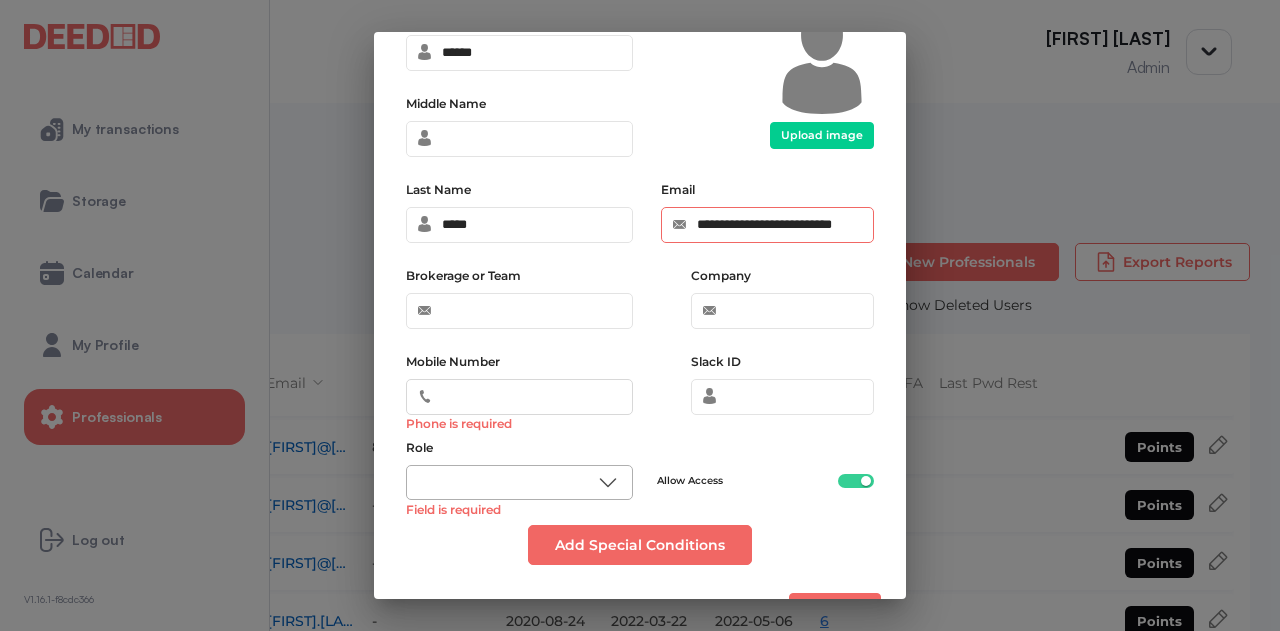 type on "**********" 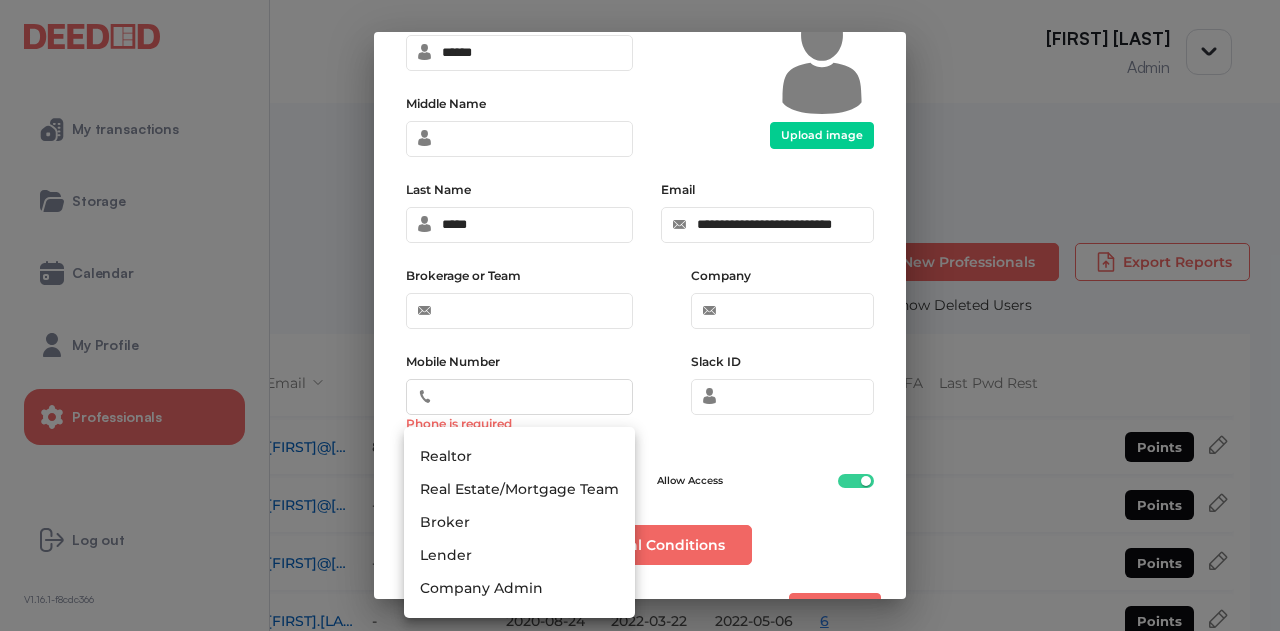 scroll, scrollTop: 0, scrollLeft: 0, axis: both 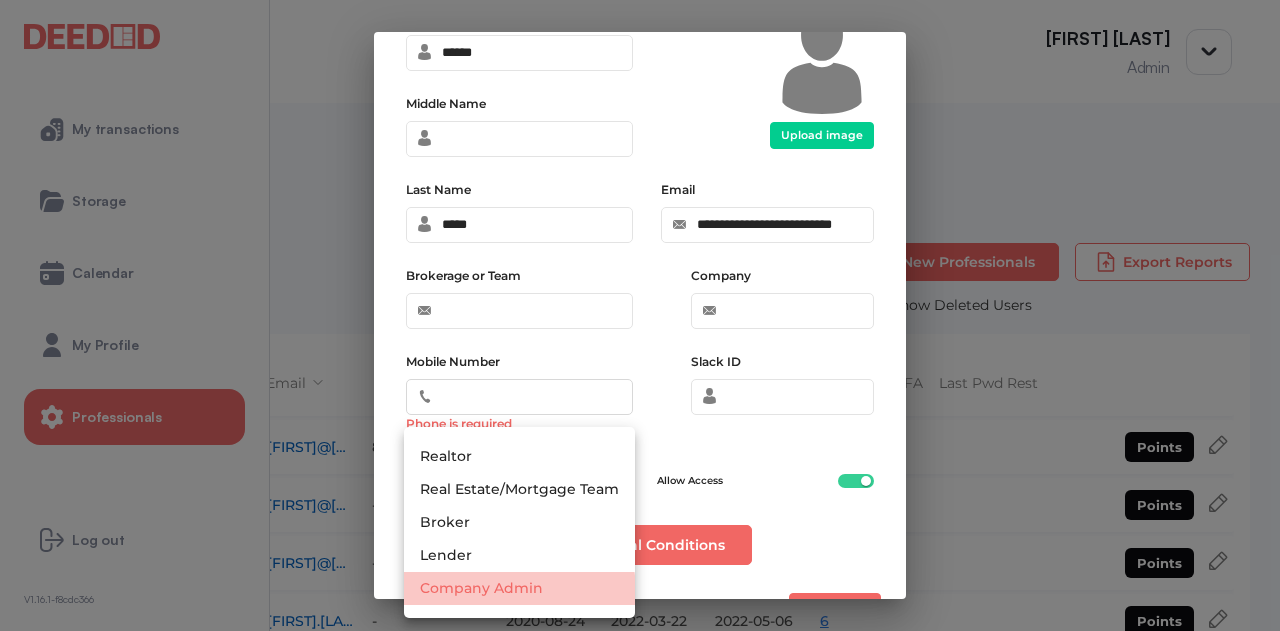 click on "Company Admin" at bounding box center (446, 456) 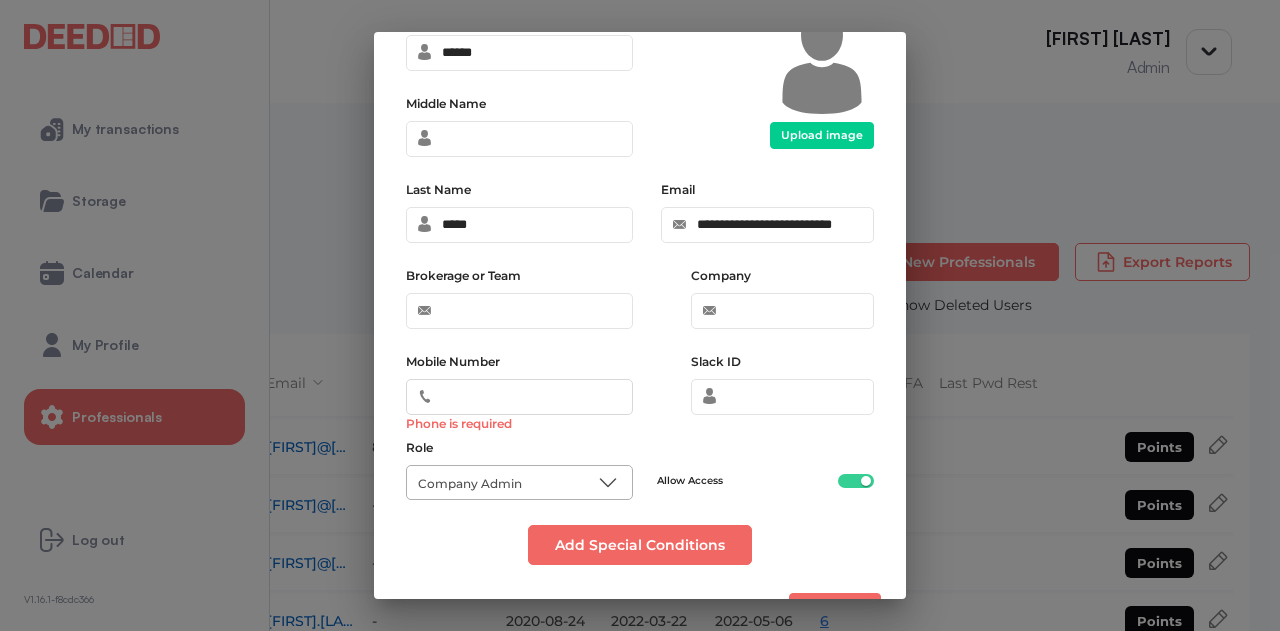 click on "**********" at bounding box center [640, 315] 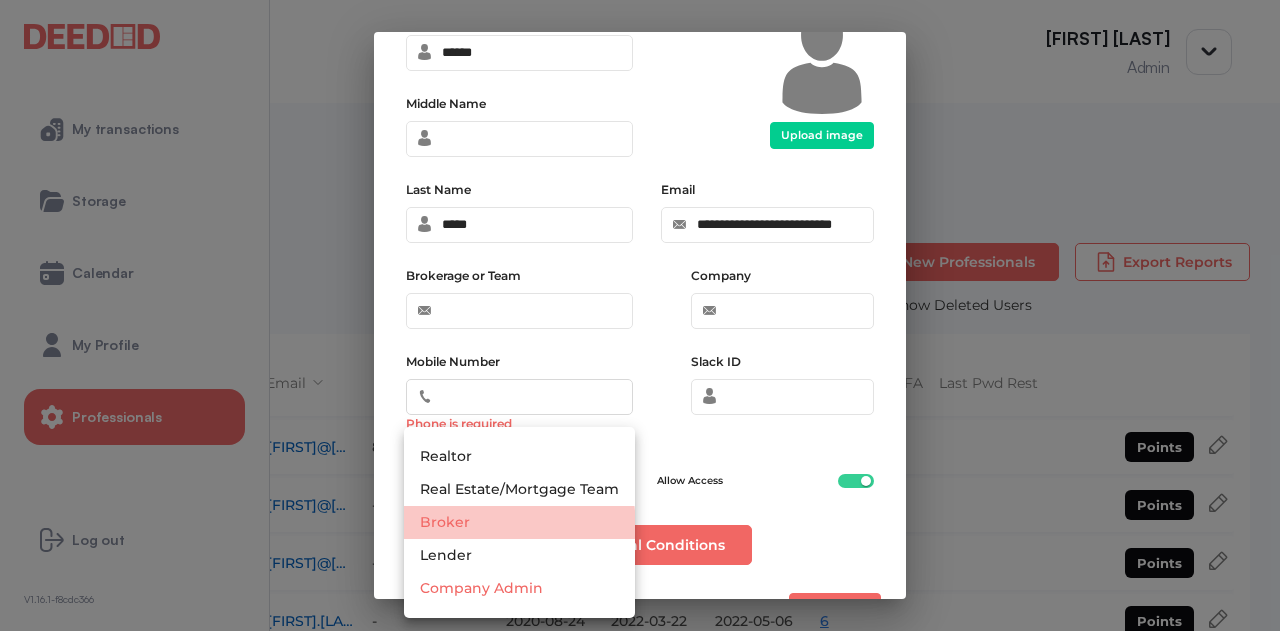 click on "Broker" at bounding box center (519, 522) 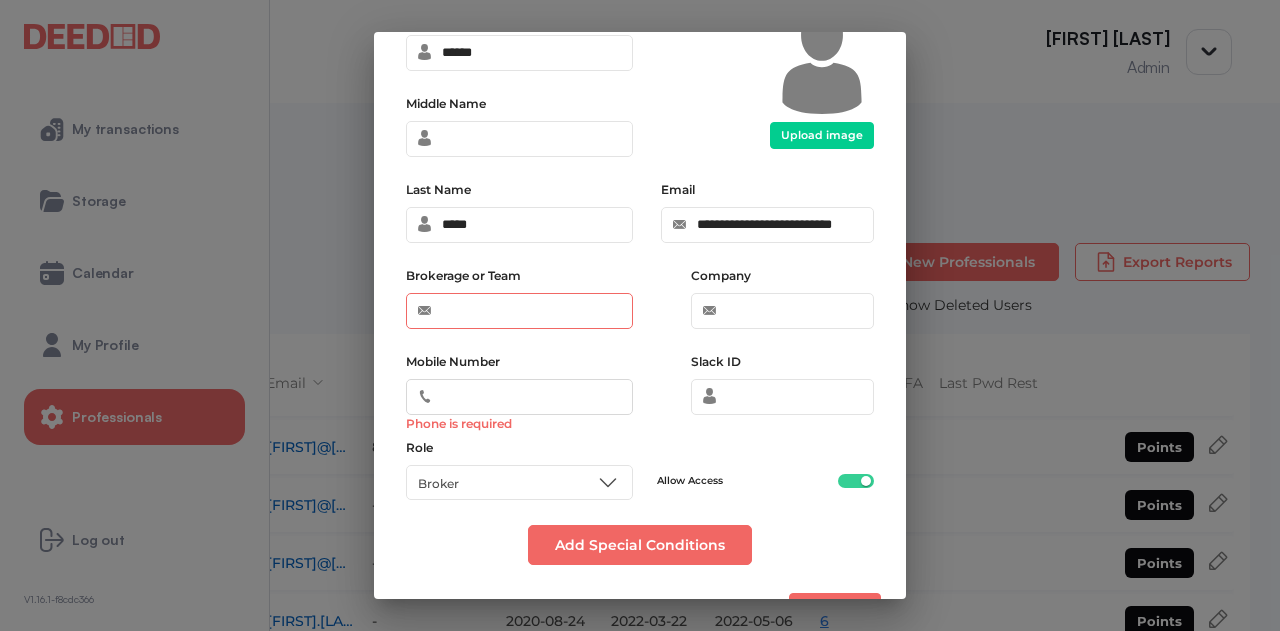 click on "Brokerage or Team" at bounding box center (519, 311) 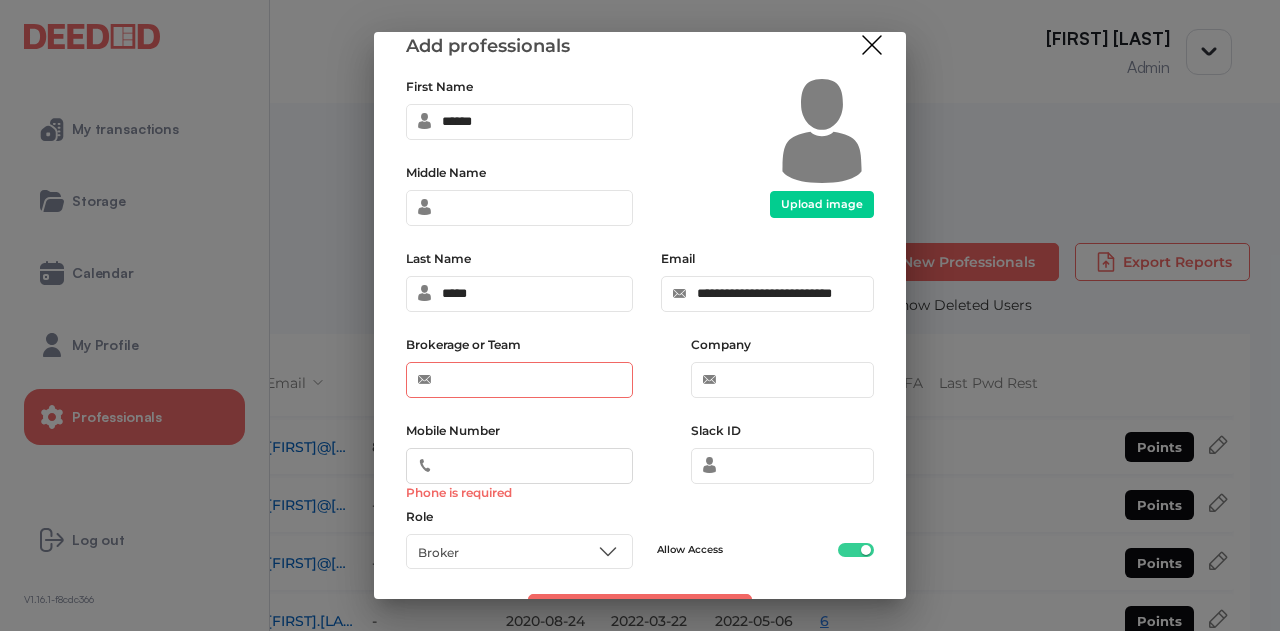 scroll, scrollTop: 0, scrollLeft: 0, axis: both 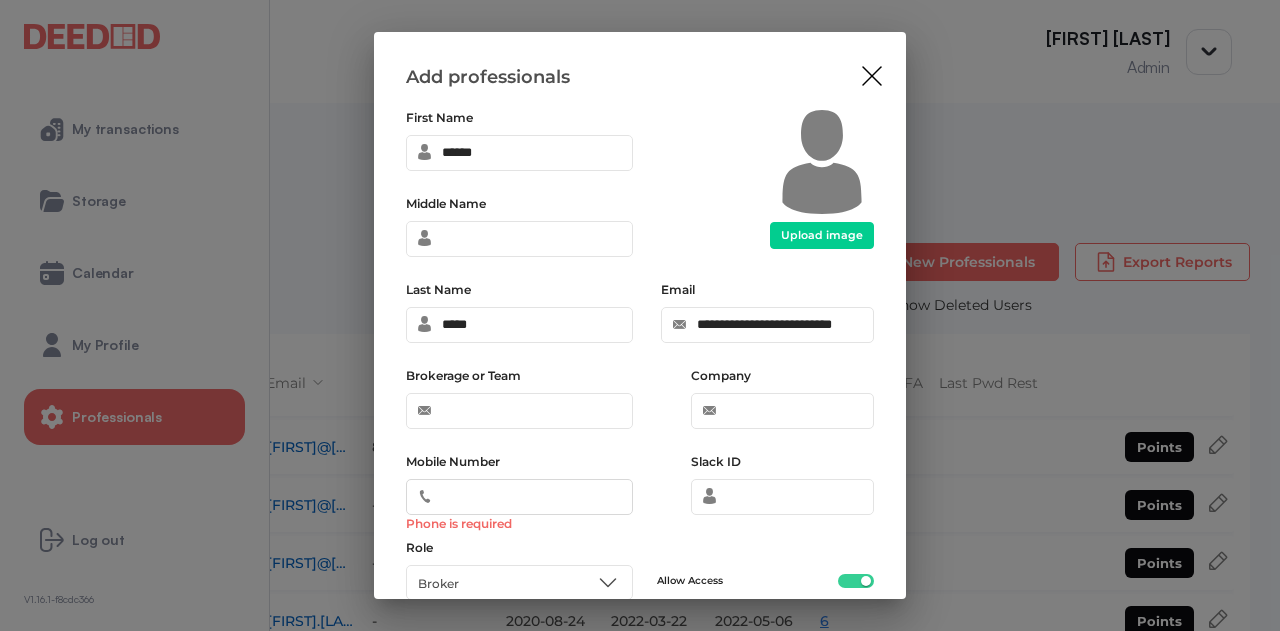 click on "**********" at bounding box center [760, 355] 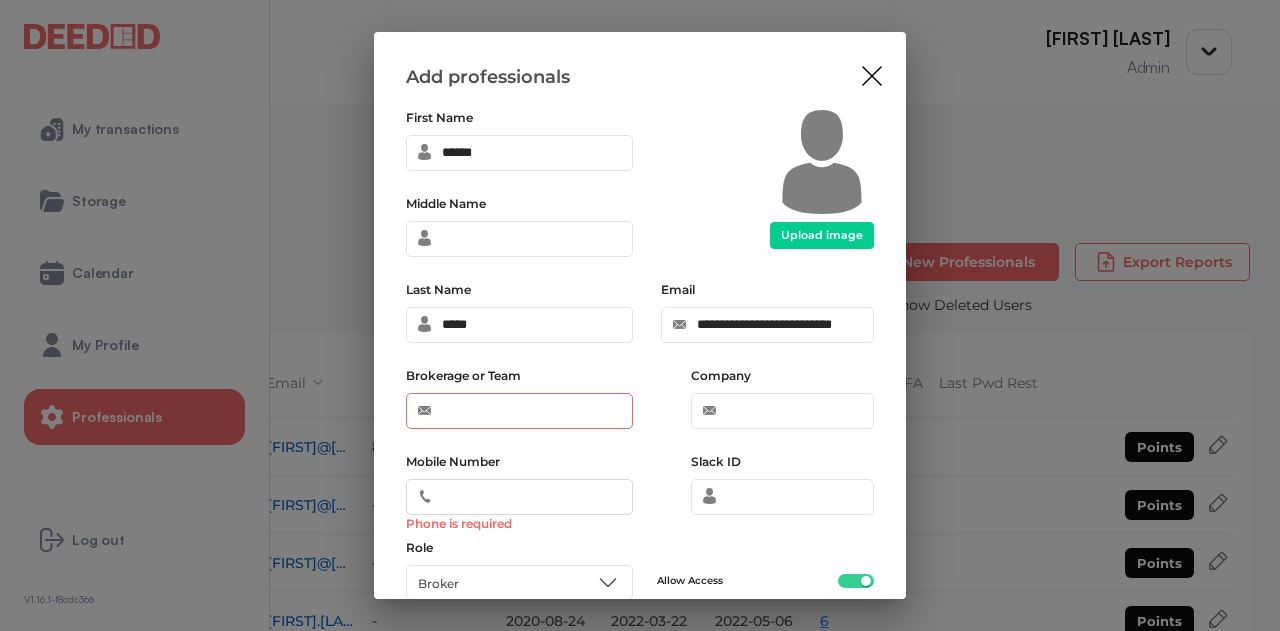 click on "Brokerage or Team" at bounding box center (519, 411) 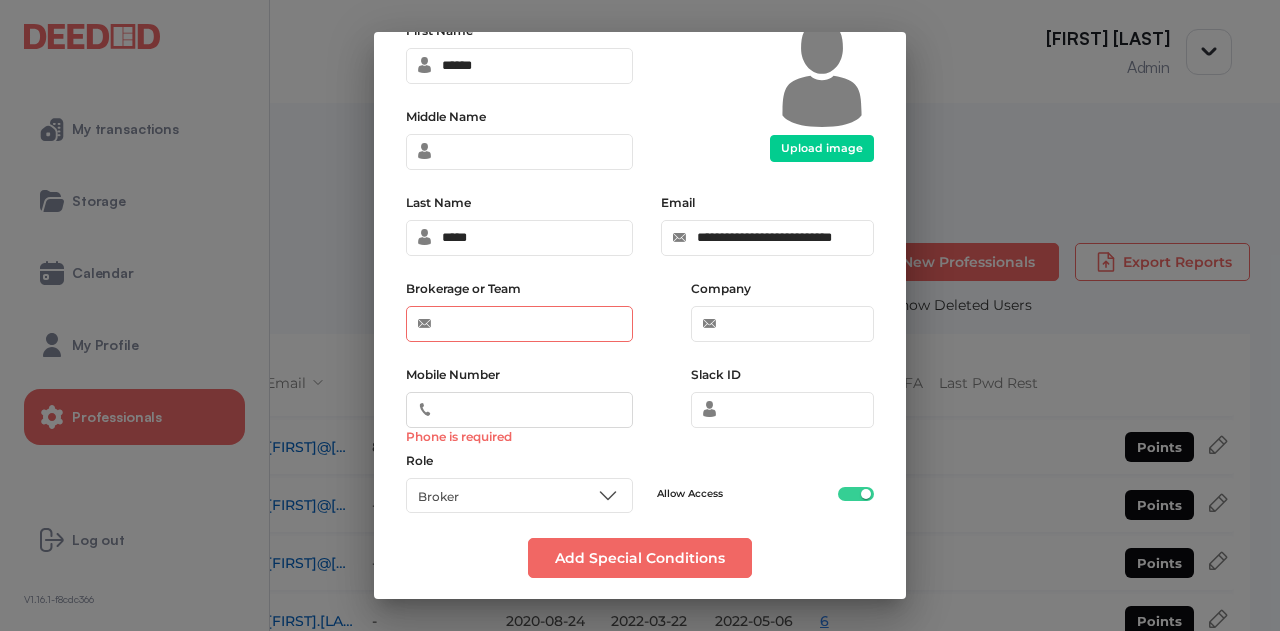 scroll, scrollTop: 166, scrollLeft: 0, axis: vertical 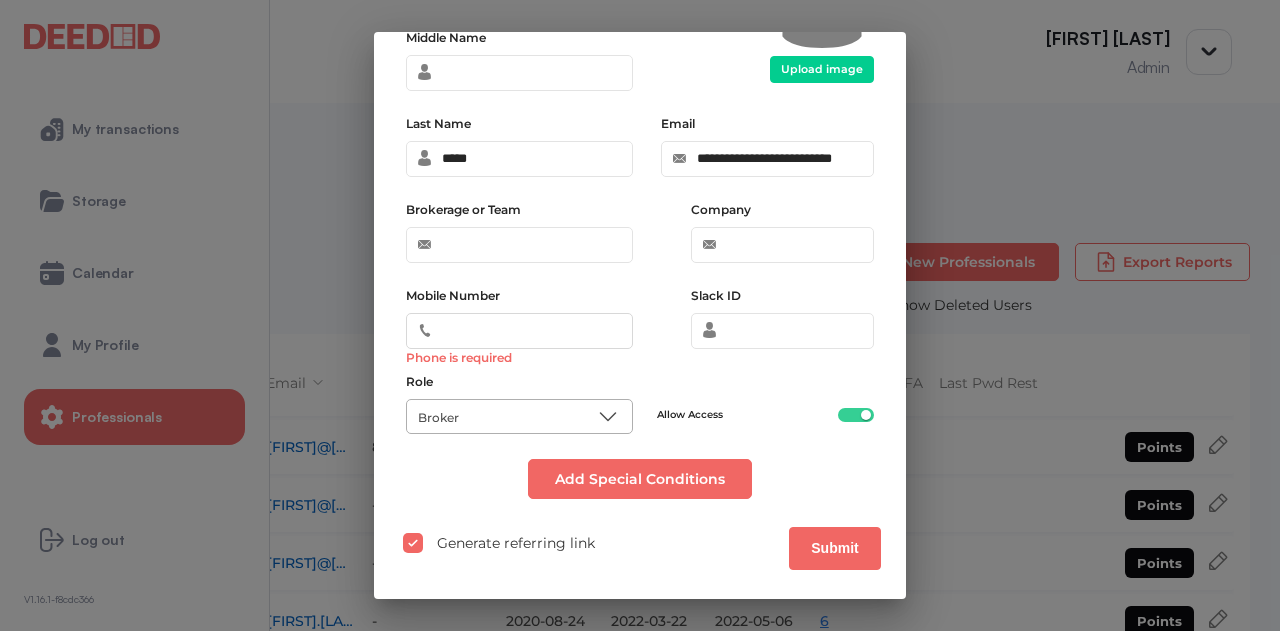 click on "**********" at bounding box center (640, 315) 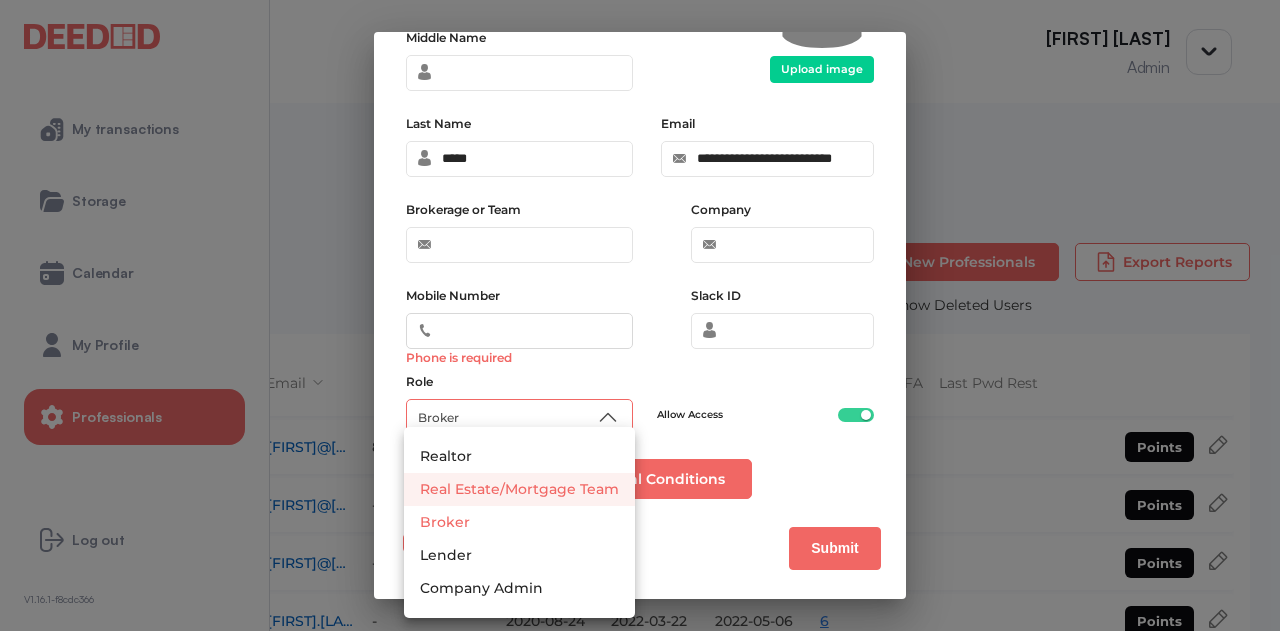 click on "Real Estate/Mortgage Team" at bounding box center (446, 456) 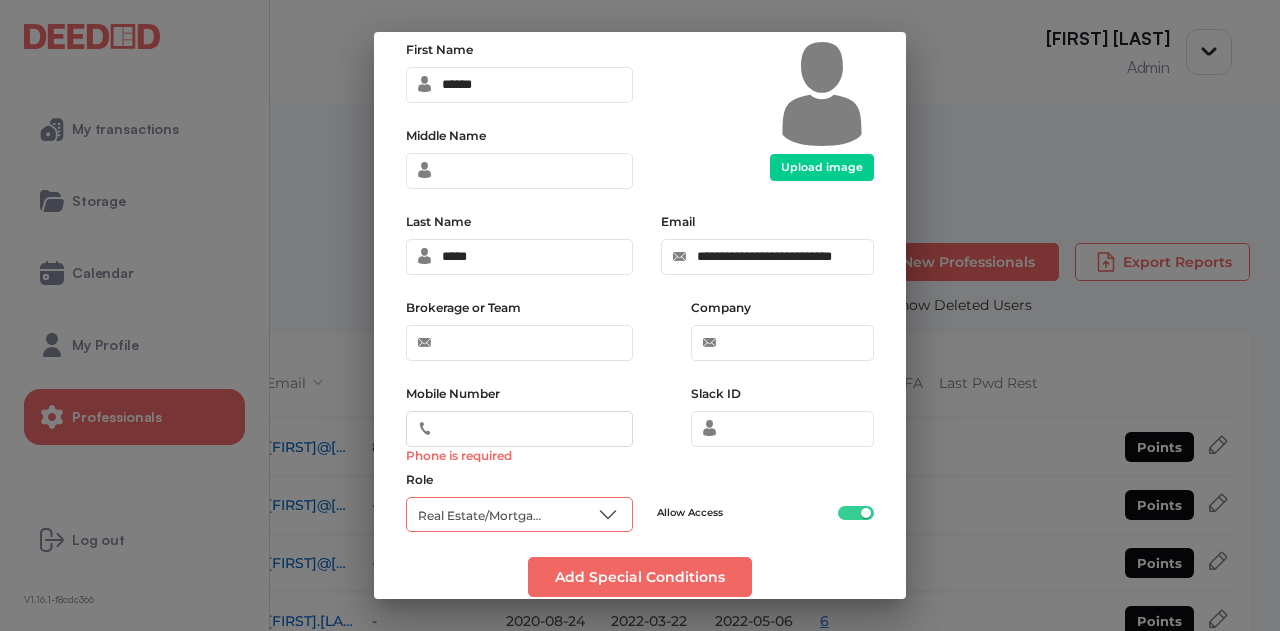 scroll, scrollTop: 100, scrollLeft: 0, axis: vertical 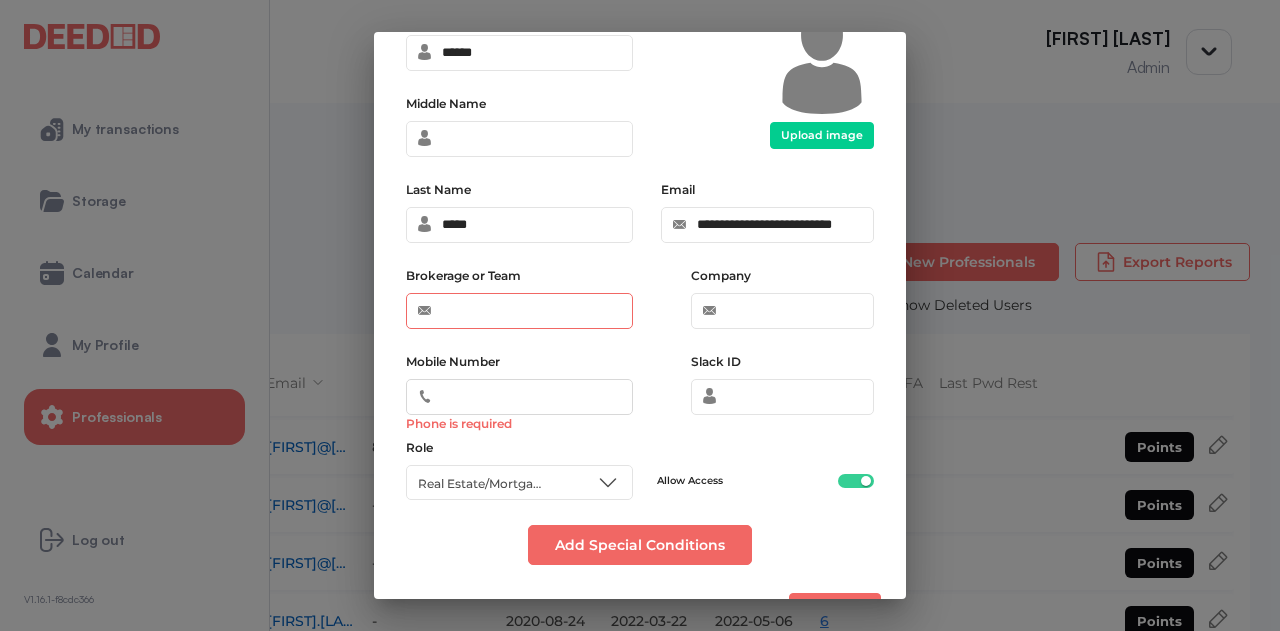 click on "Brokerage or Team" at bounding box center (519, 311) 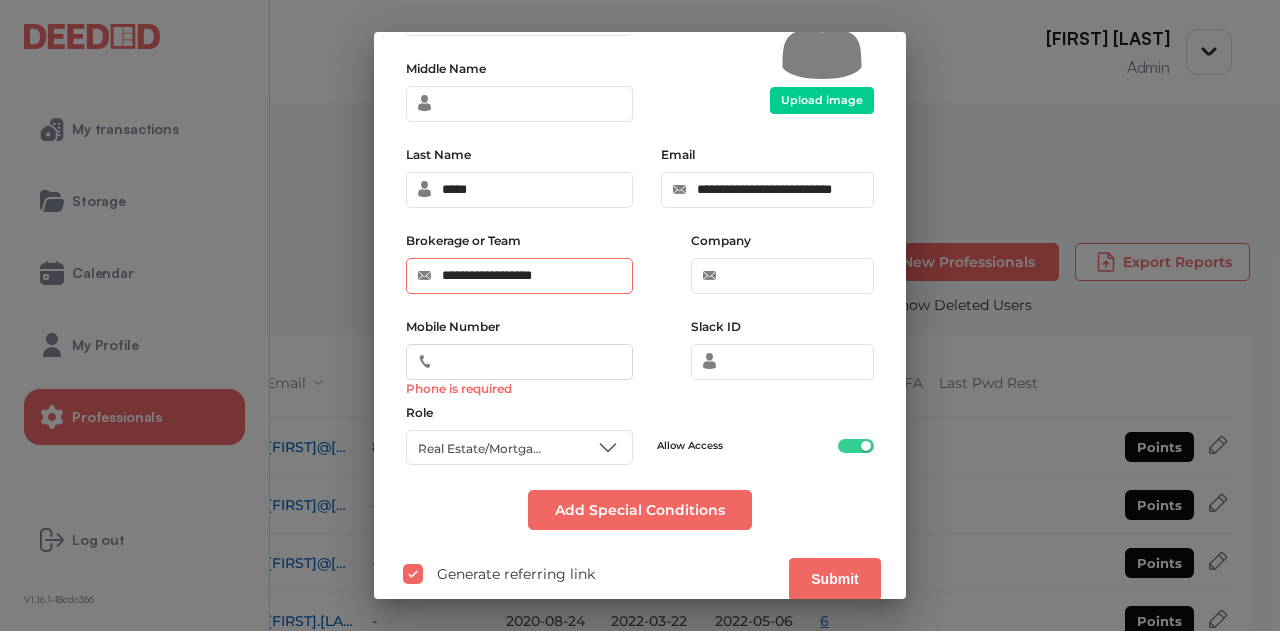 scroll, scrollTop: 166, scrollLeft: 0, axis: vertical 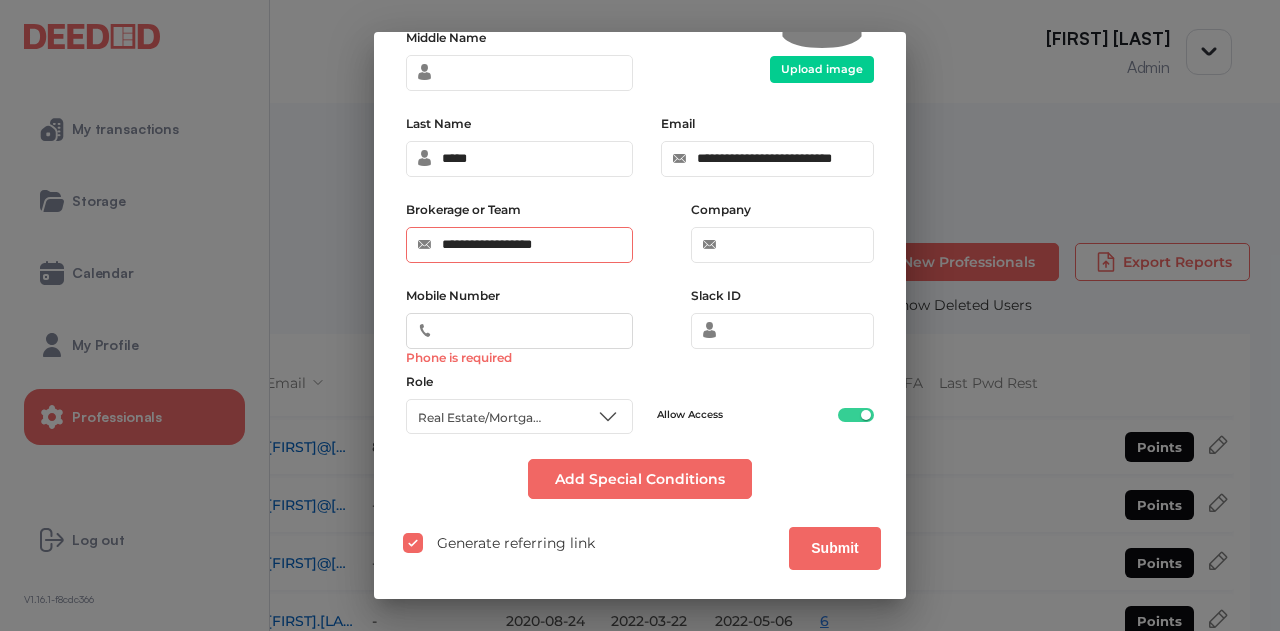 type on "**********" 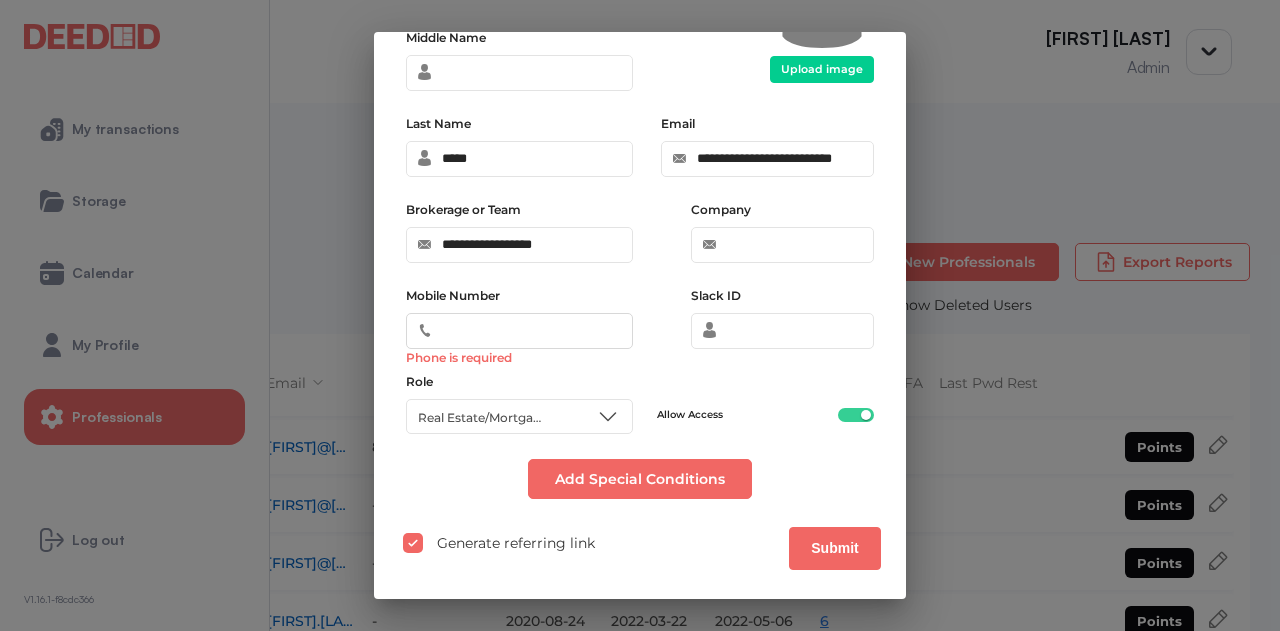 click on "Mobile Number Phone is required" at bounding box center [519, 331] 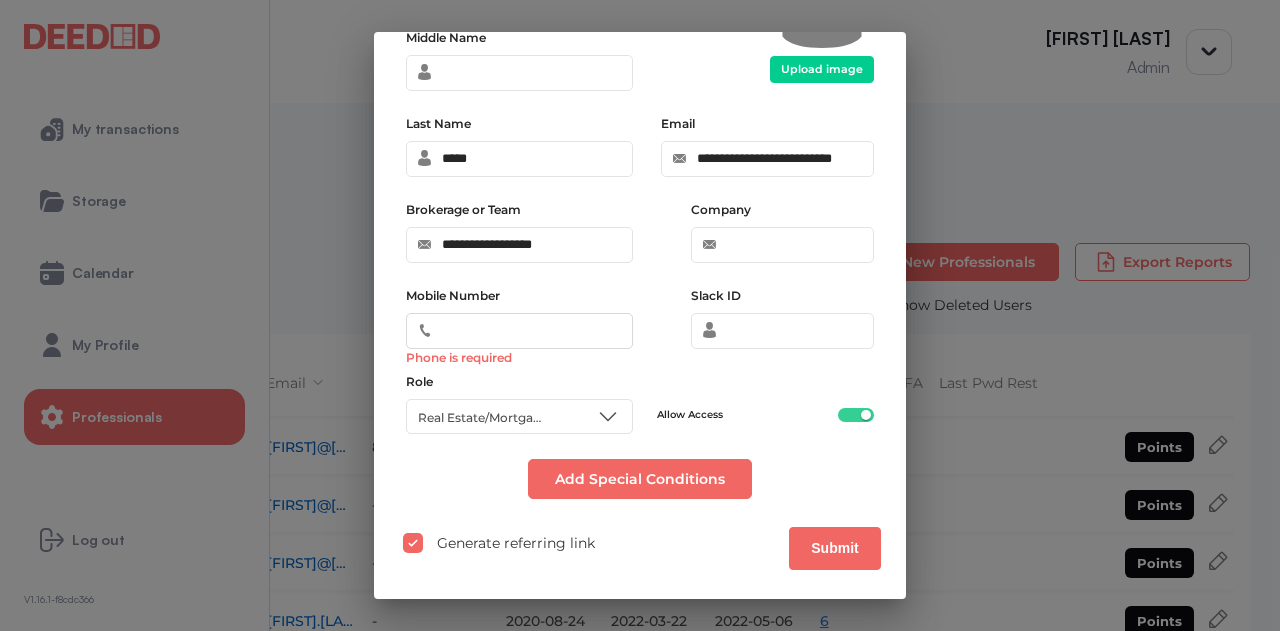 paste on "**********" 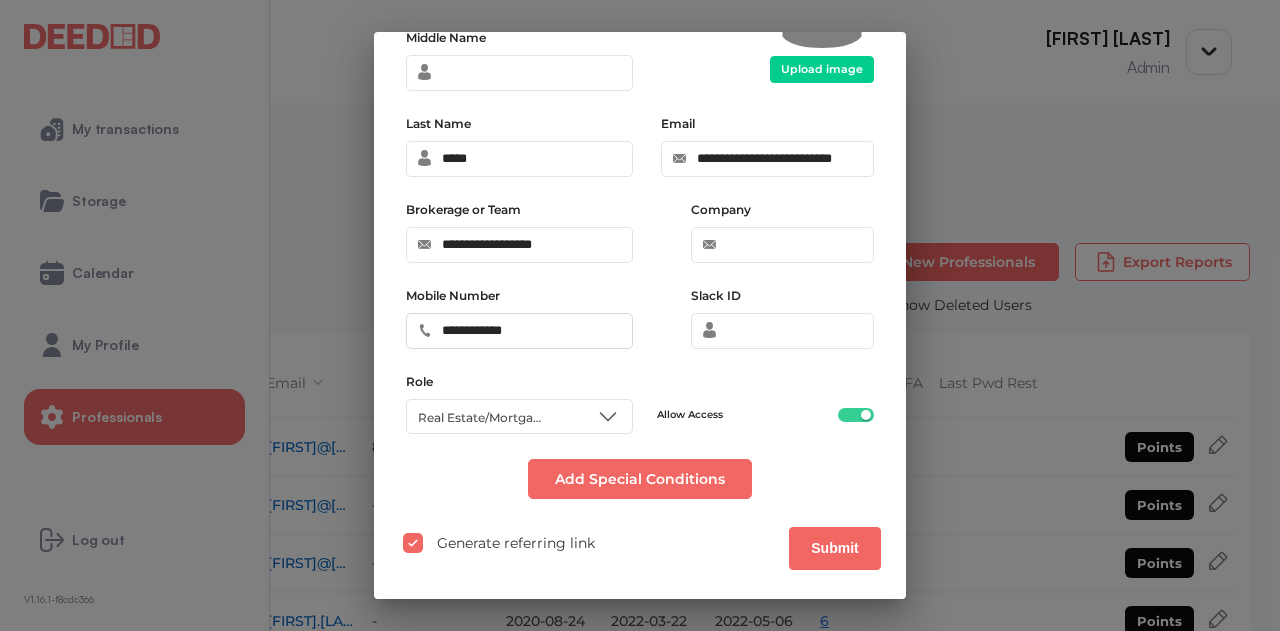 type on "**********" 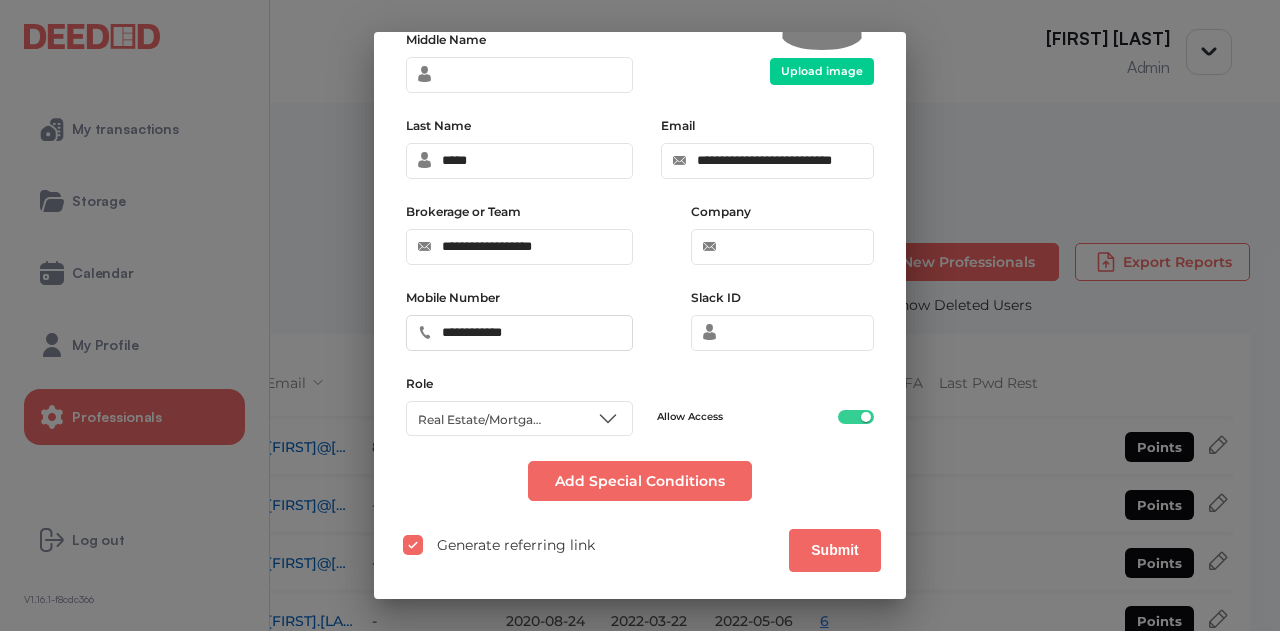 scroll, scrollTop: 166, scrollLeft: 0, axis: vertical 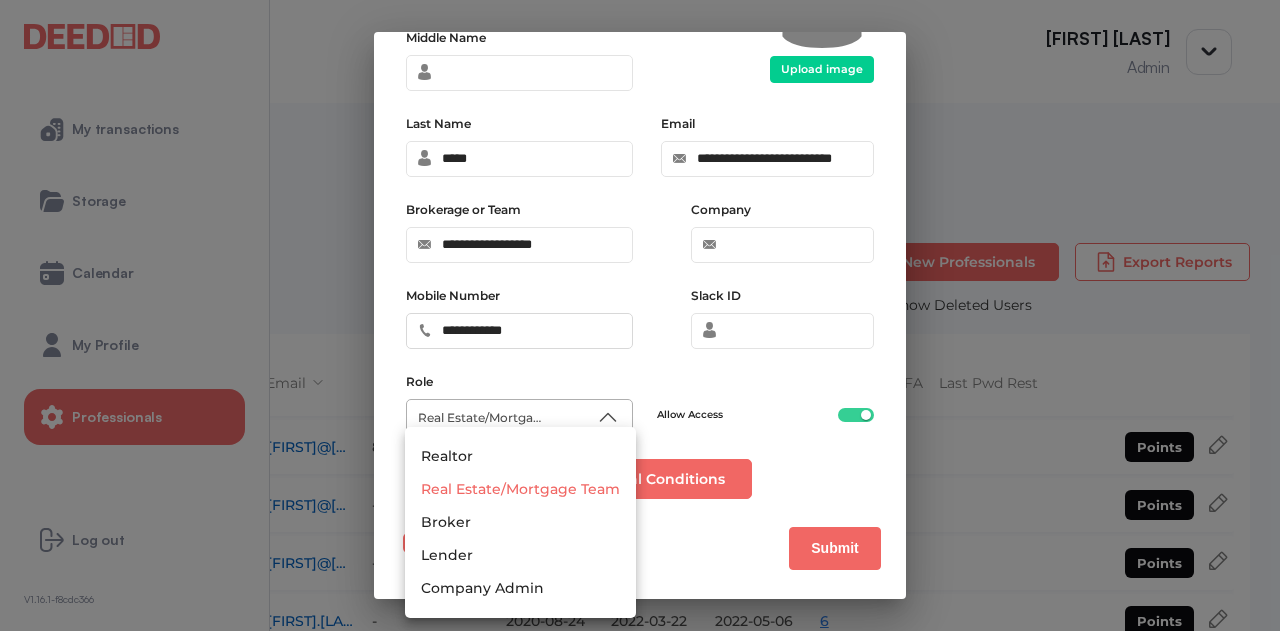 click on "**********" at bounding box center [640, 315] 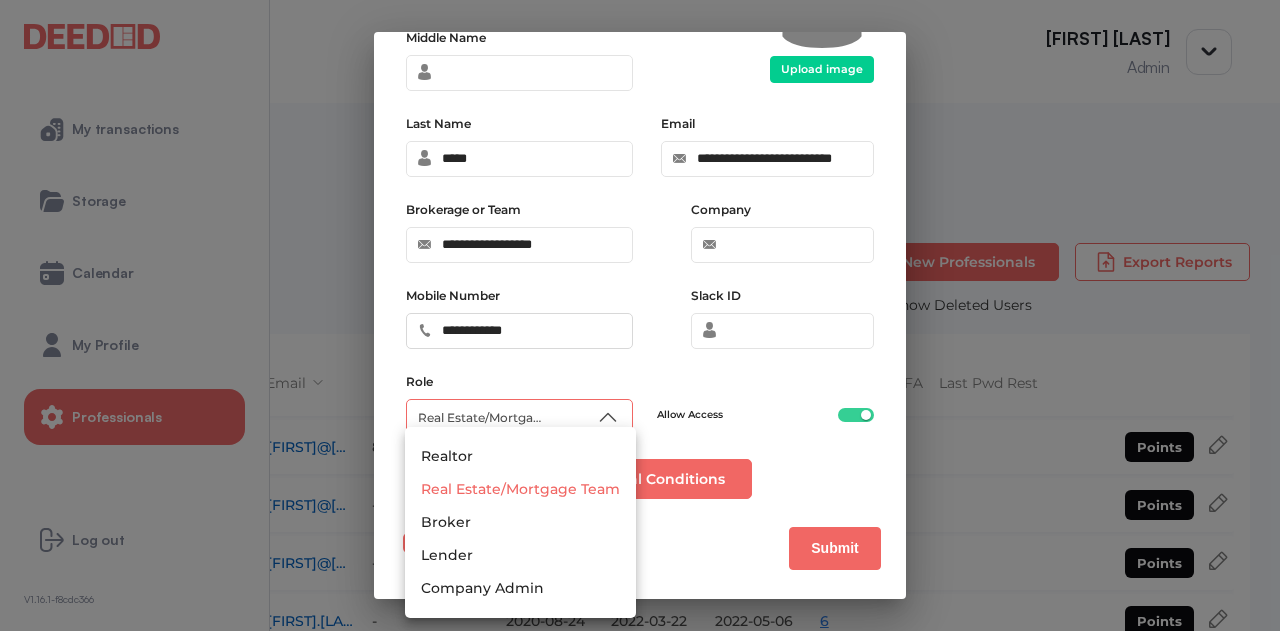 click at bounding box center (640, 315) 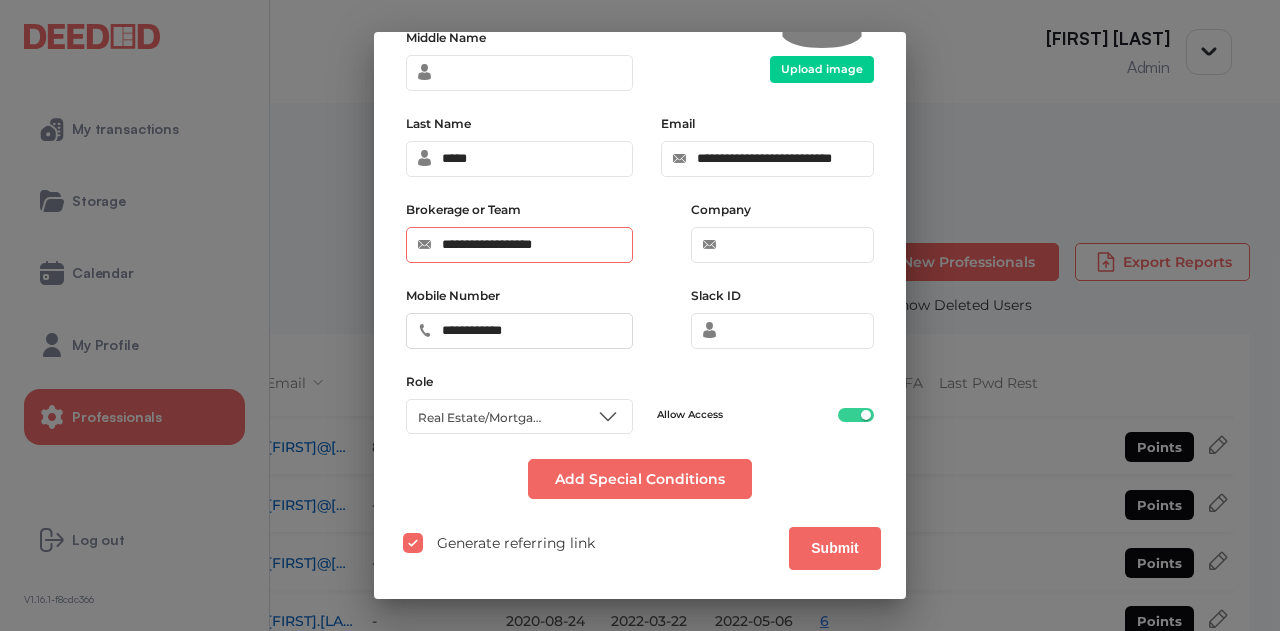 drag, startPoint x: 578, startPoint y: 249, endPoint x: 418, endPoint y: 254, distance: 160.07811 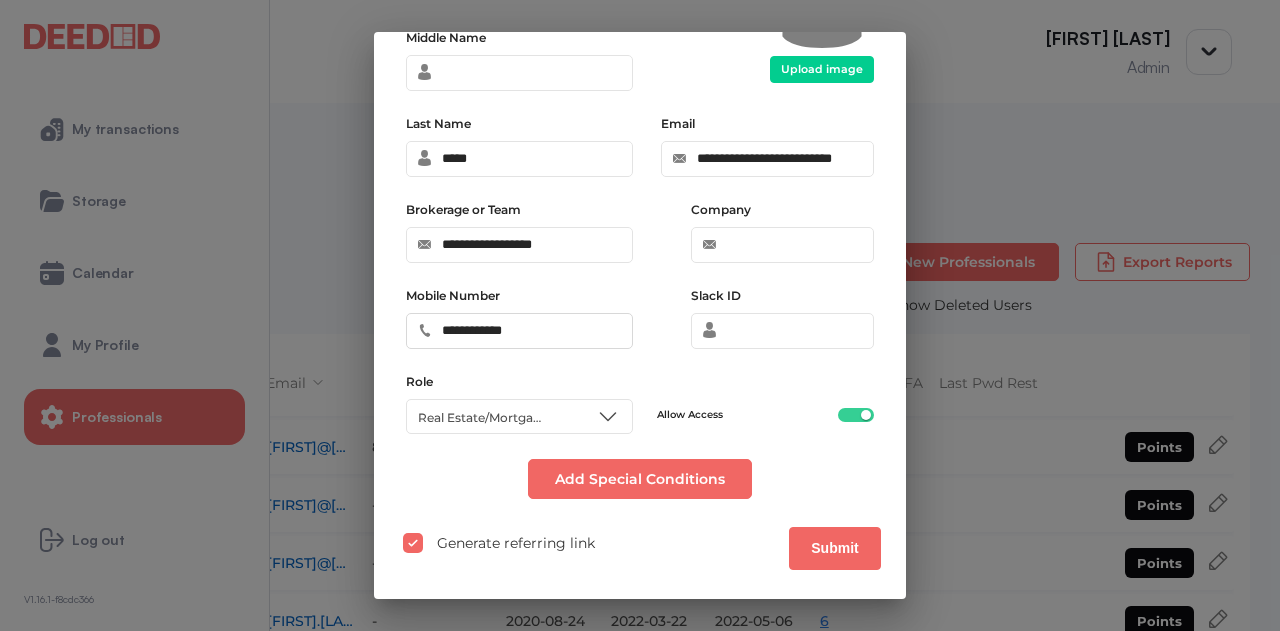click on "**********" at bounding box center (760, 189) 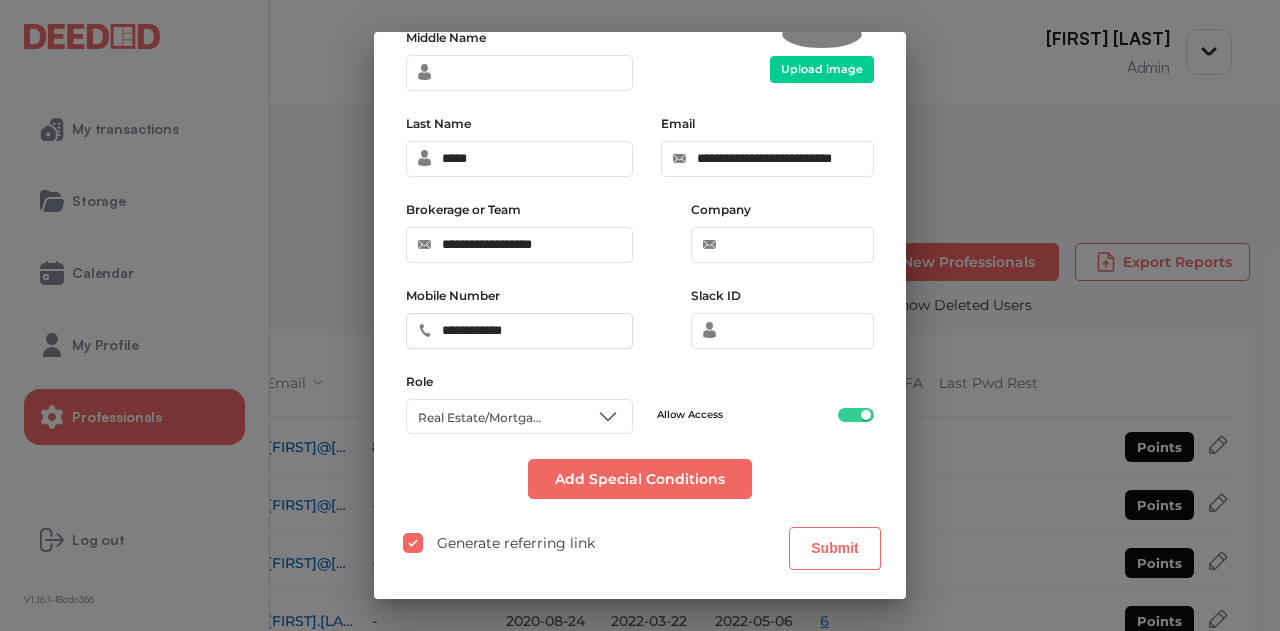 click on "Submit" at bounding box center (835, 548) 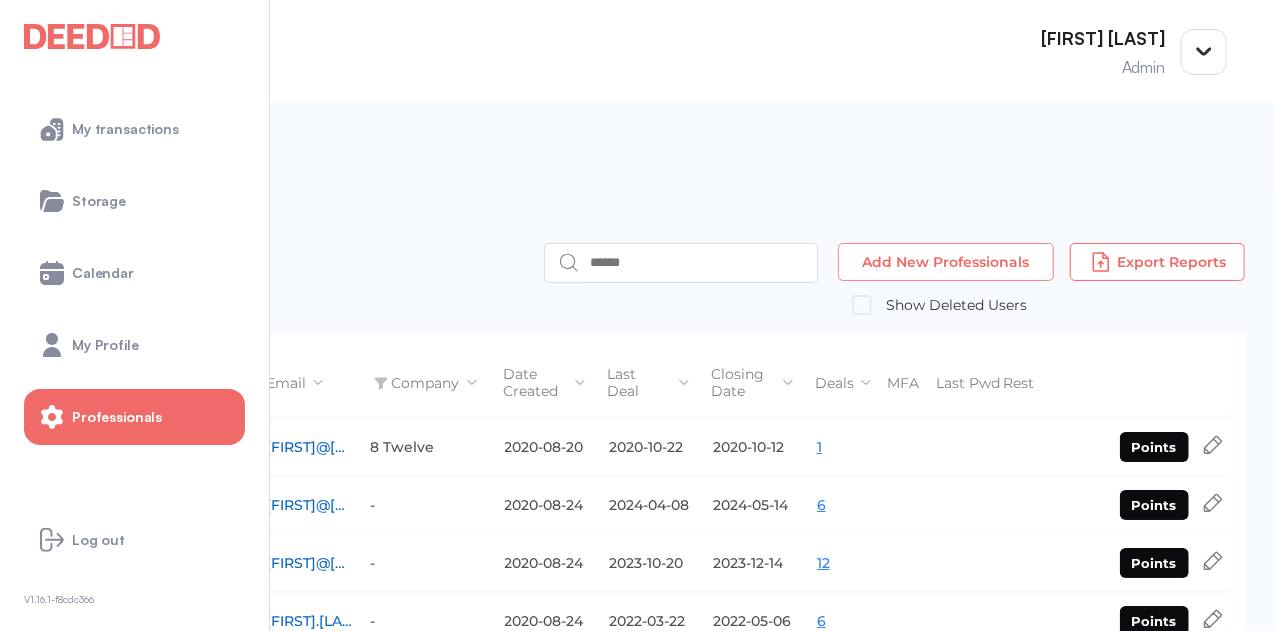 click on "Add New Professionals" at bounding box center [946, 262] 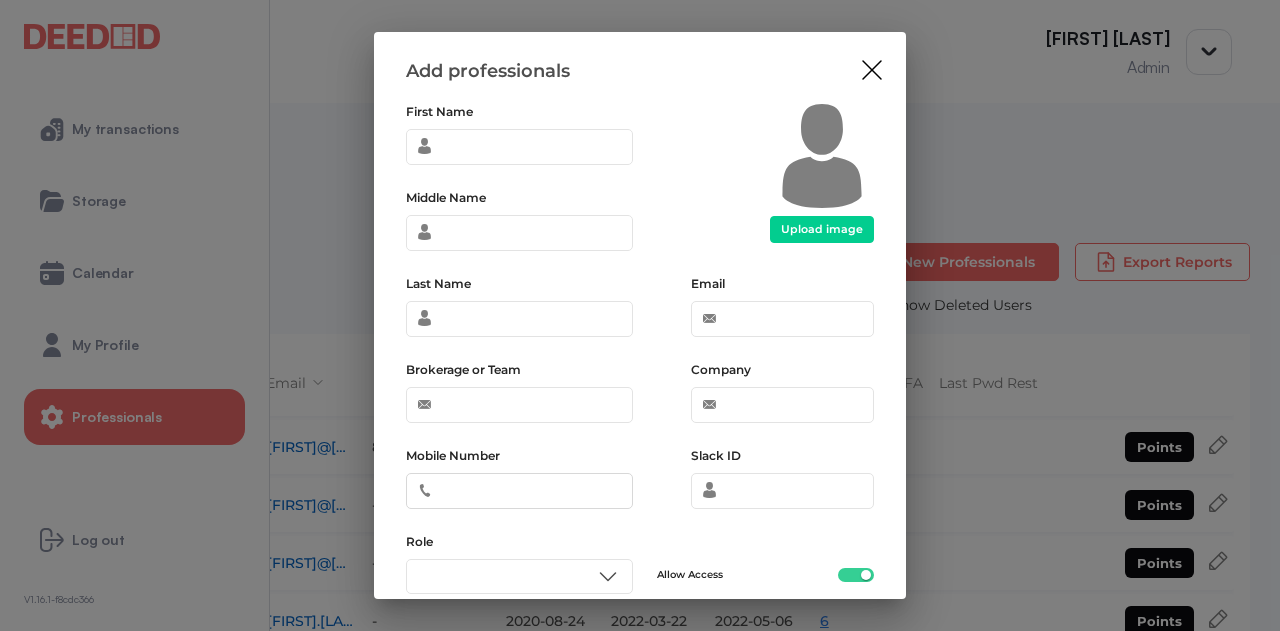 scroll, scrollTop: 0, scrollLeft: 0, axis: both 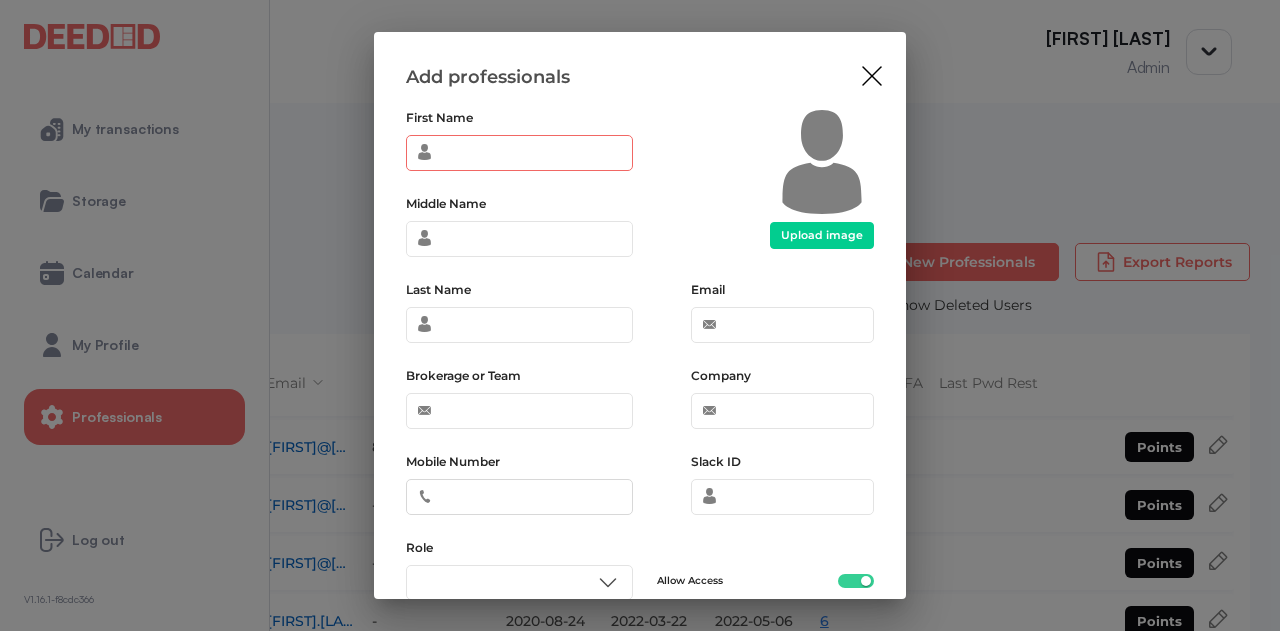 click on "First Name" at bounding box center (519, 153) 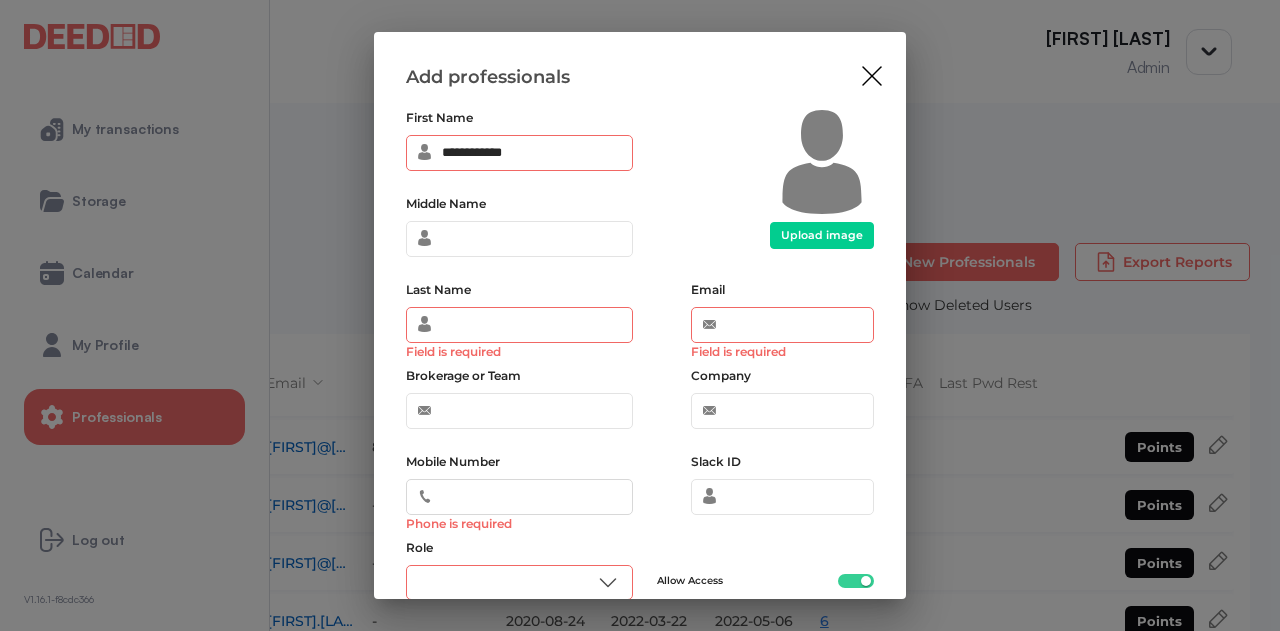 type on "**********" 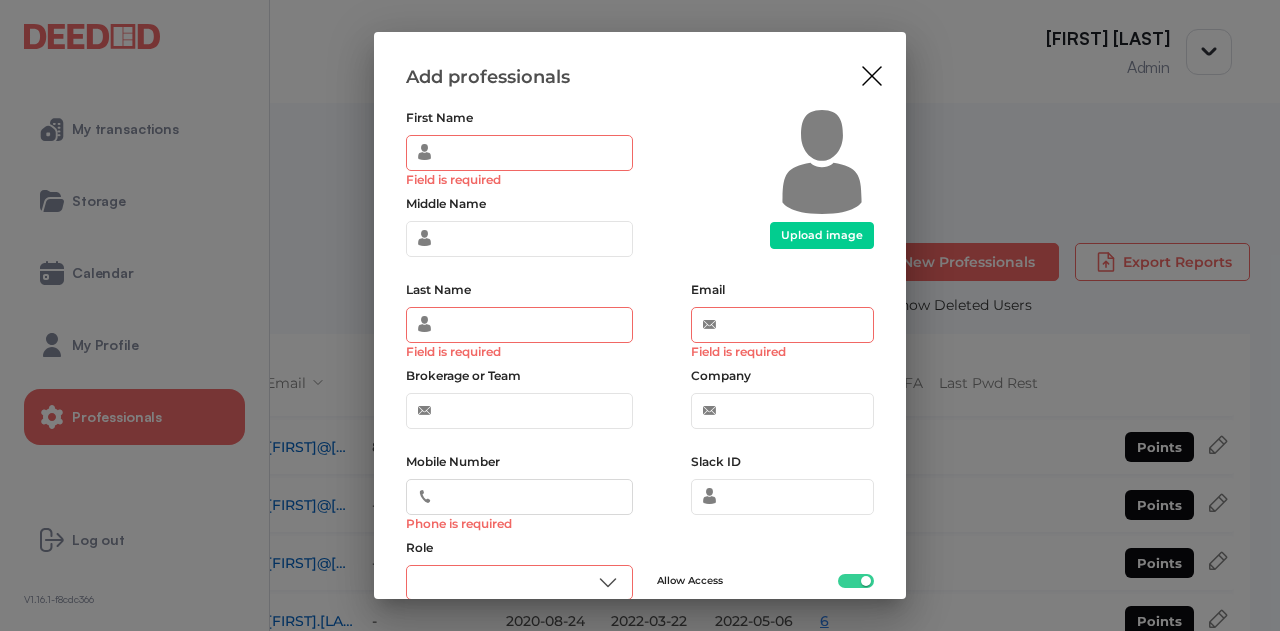 type 